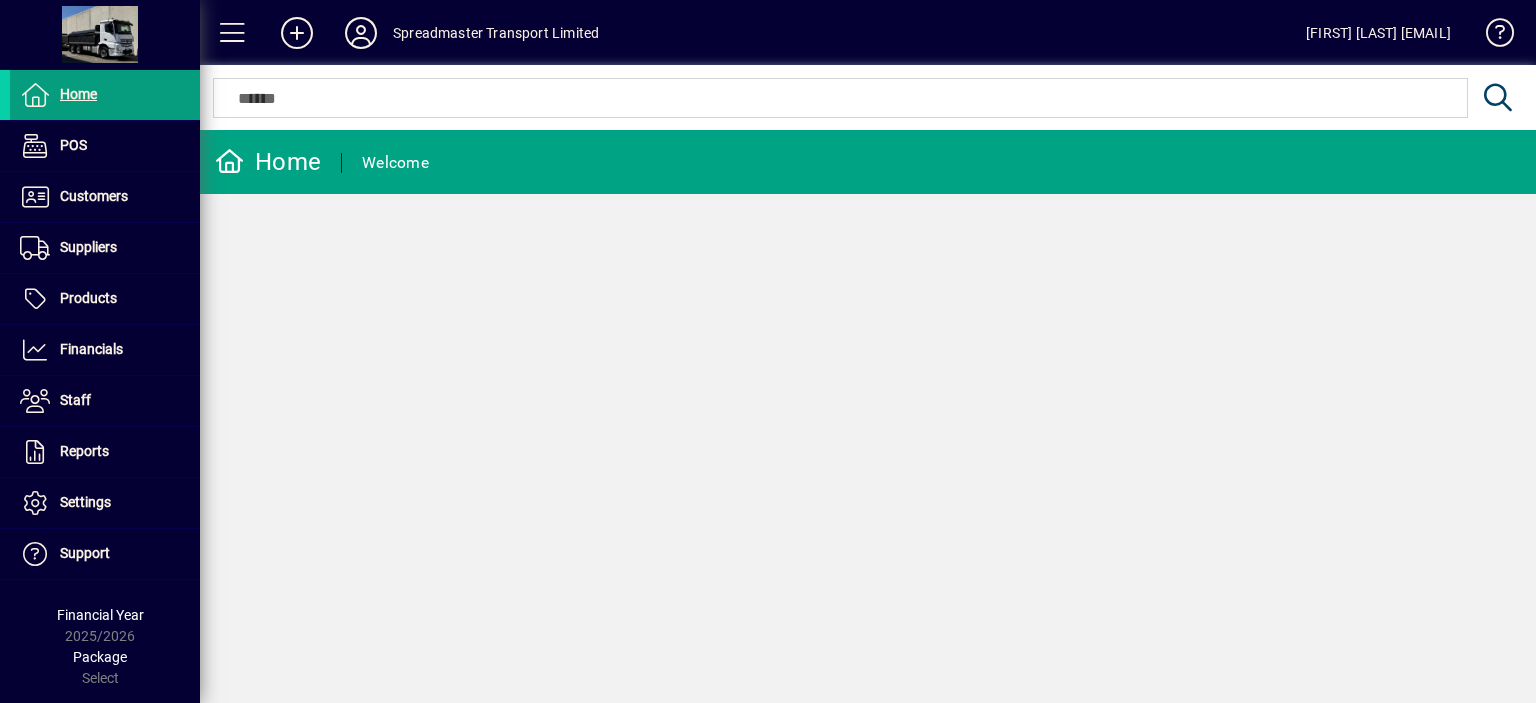 scroll, scrollTop: 0, scrollLeft: 0, axis: both 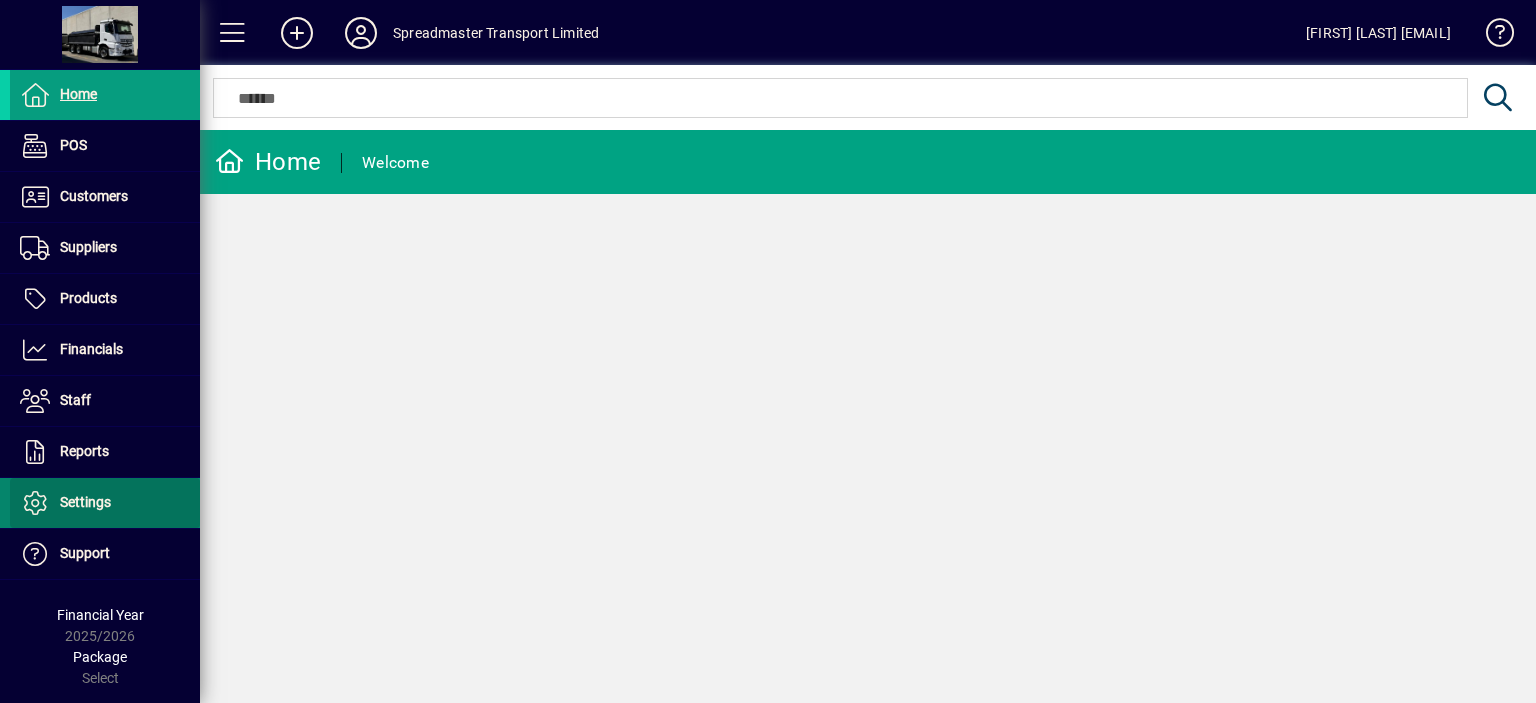 click on "Settings" at bounding box center (85, 502) 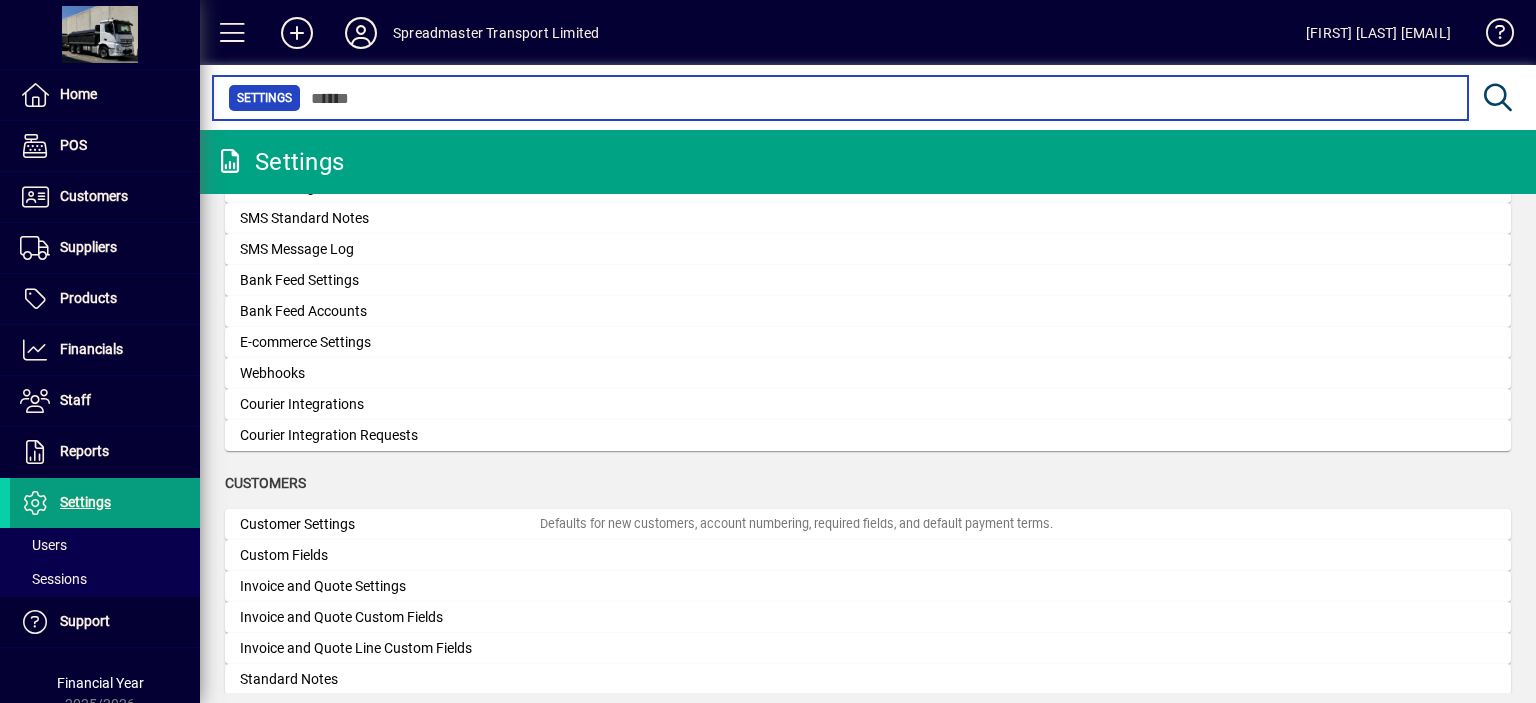 scroll, scrollTop: 1000, scrollLeft: 0, axis: vertical 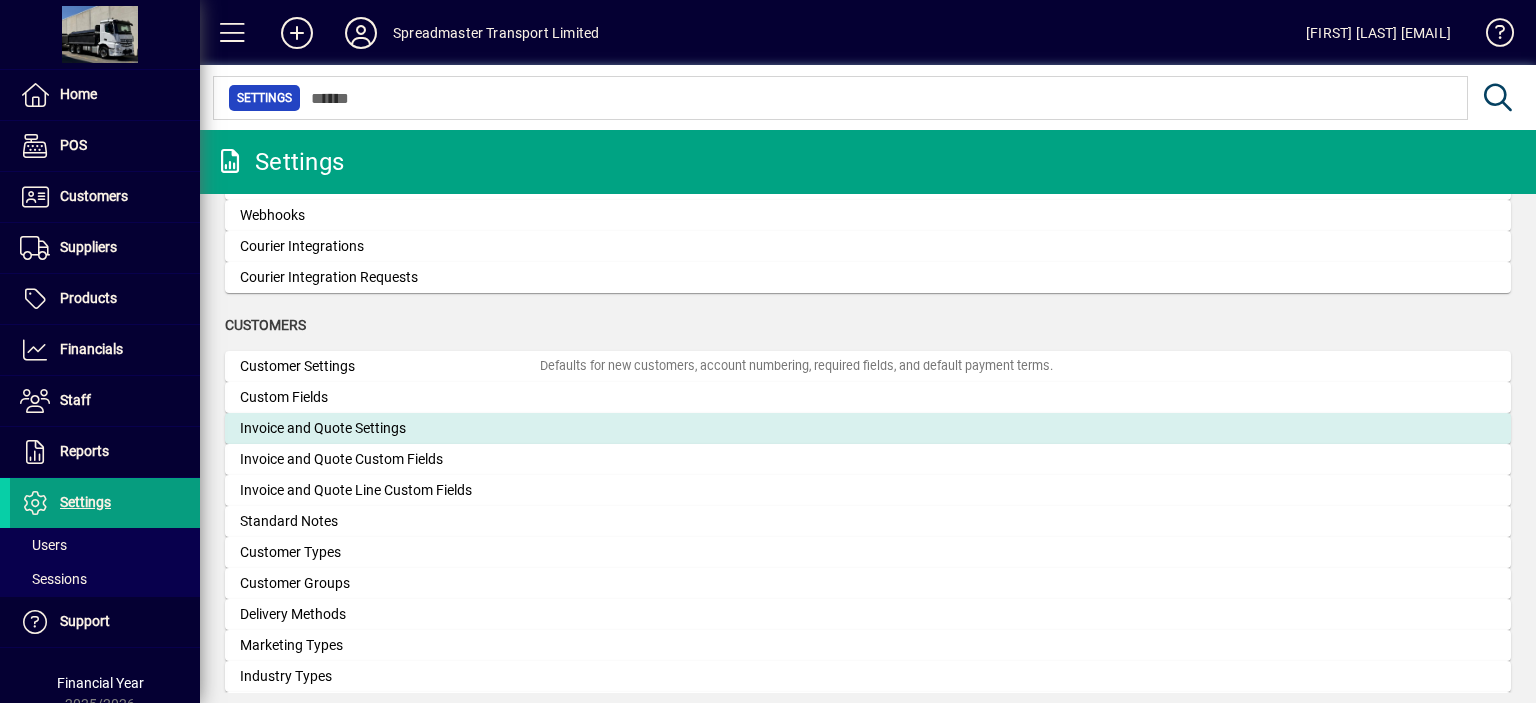 click on "Invoice and Quote Settings" 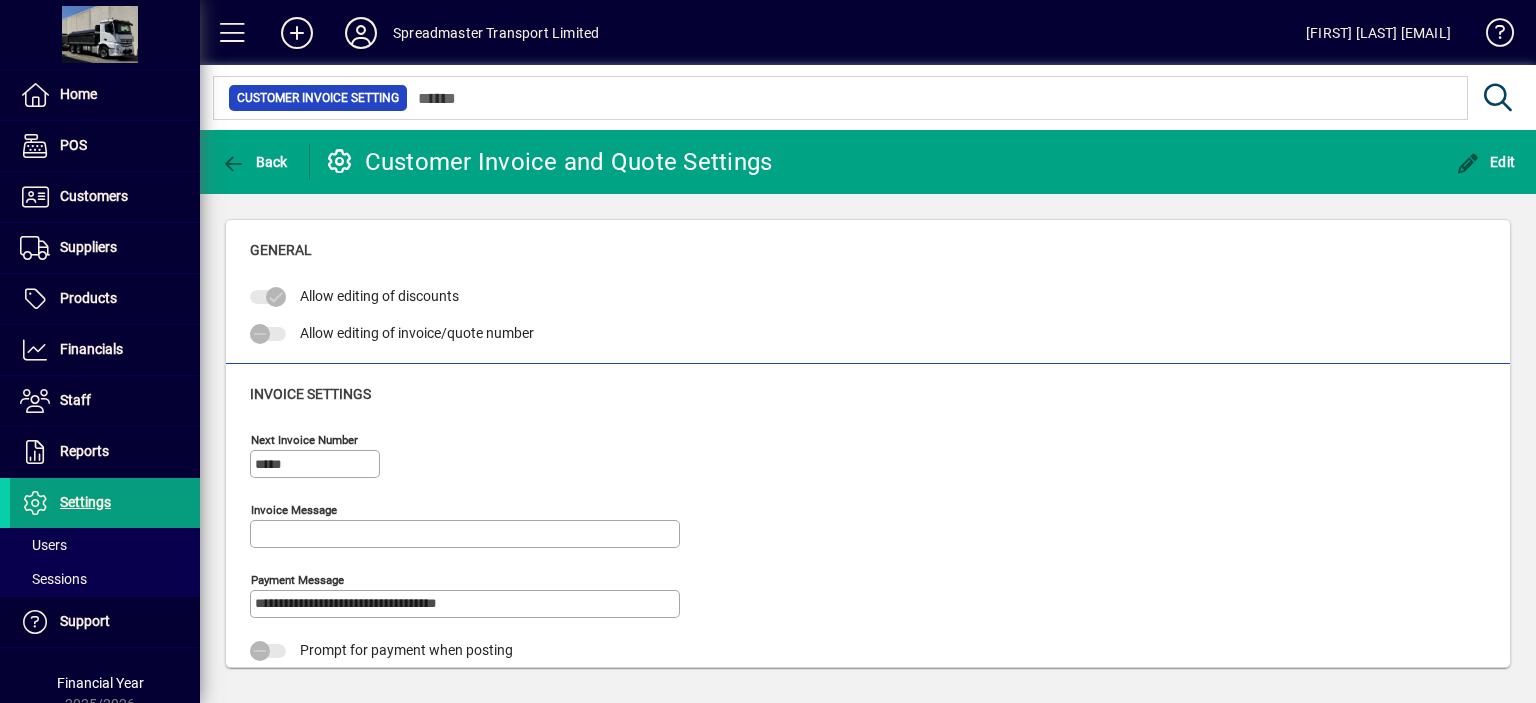 type on "****" 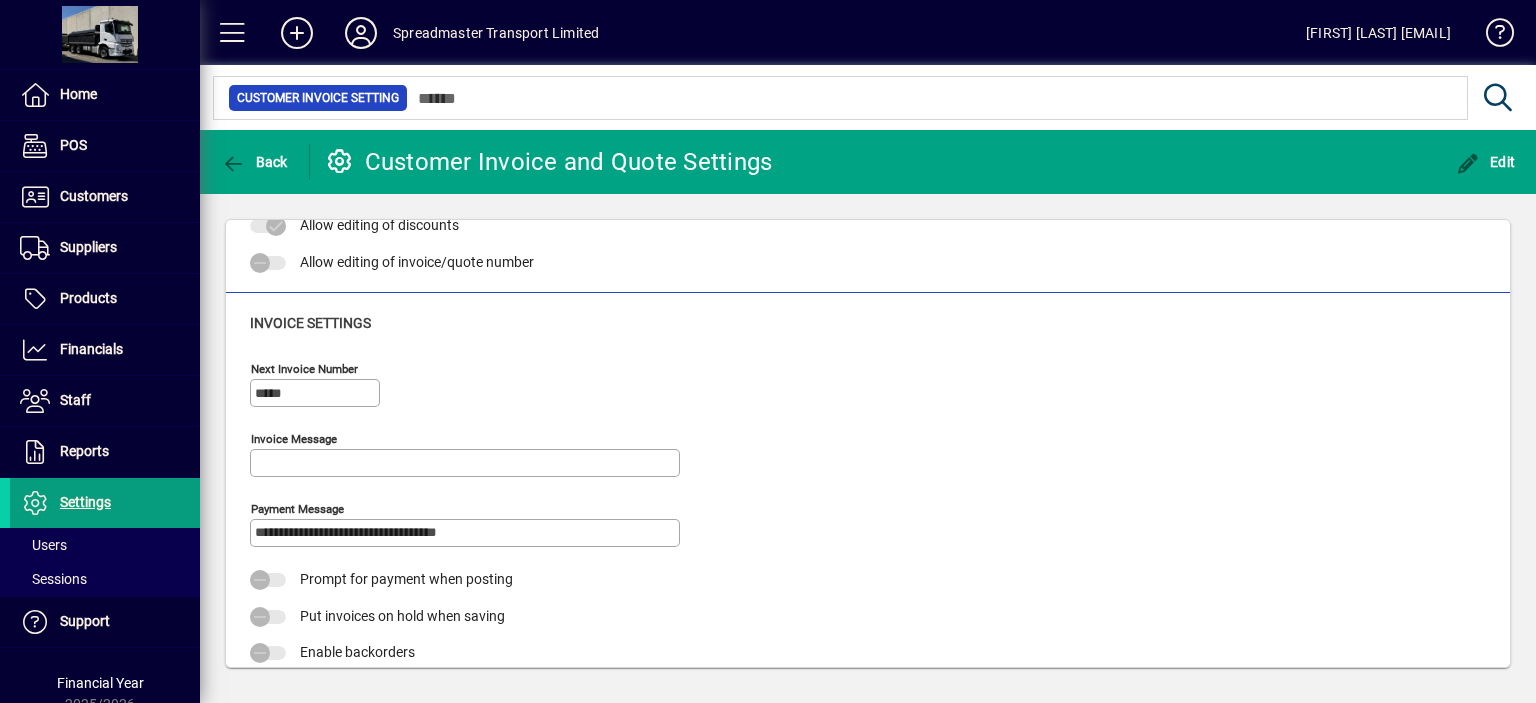 scroll, scrollTop: 100, scrollLeft: 0, axis: vertical 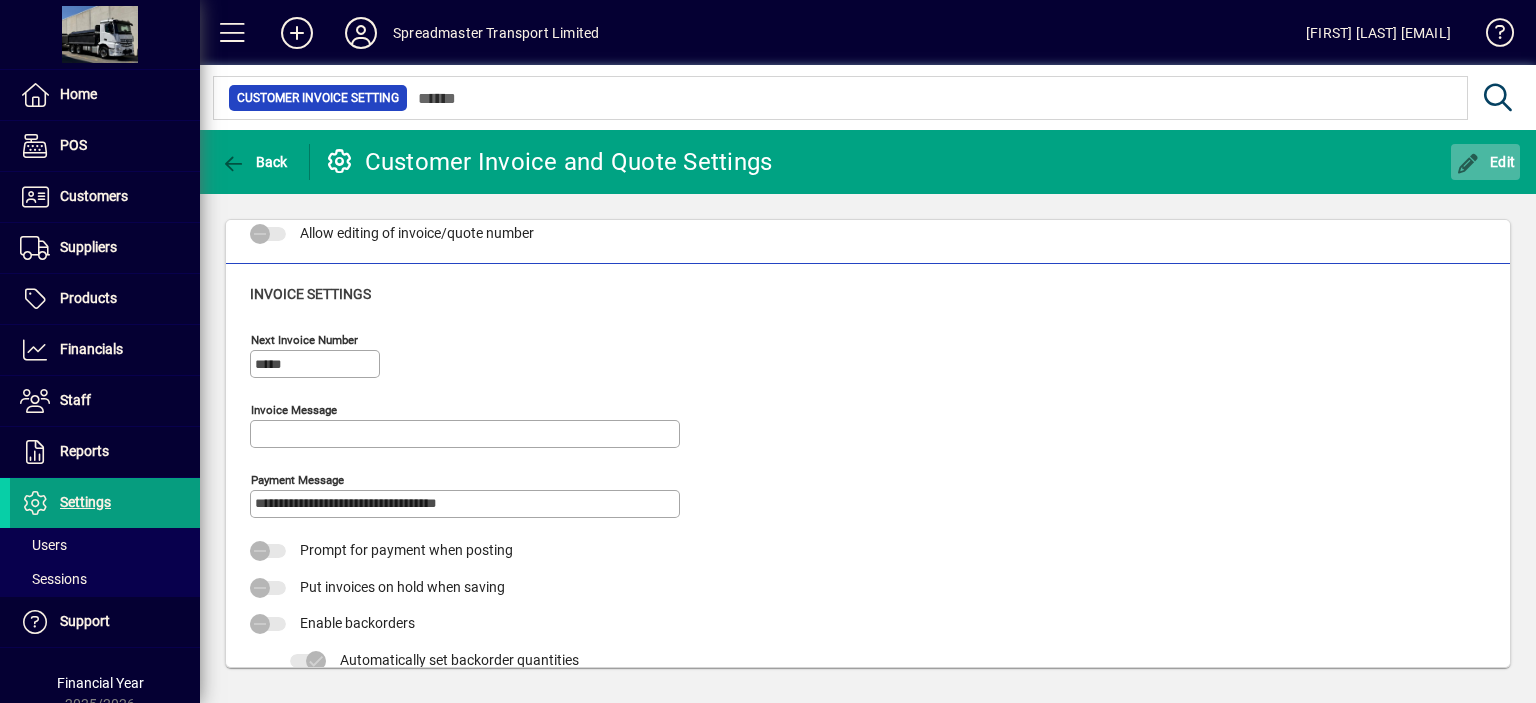 click on "Edit" 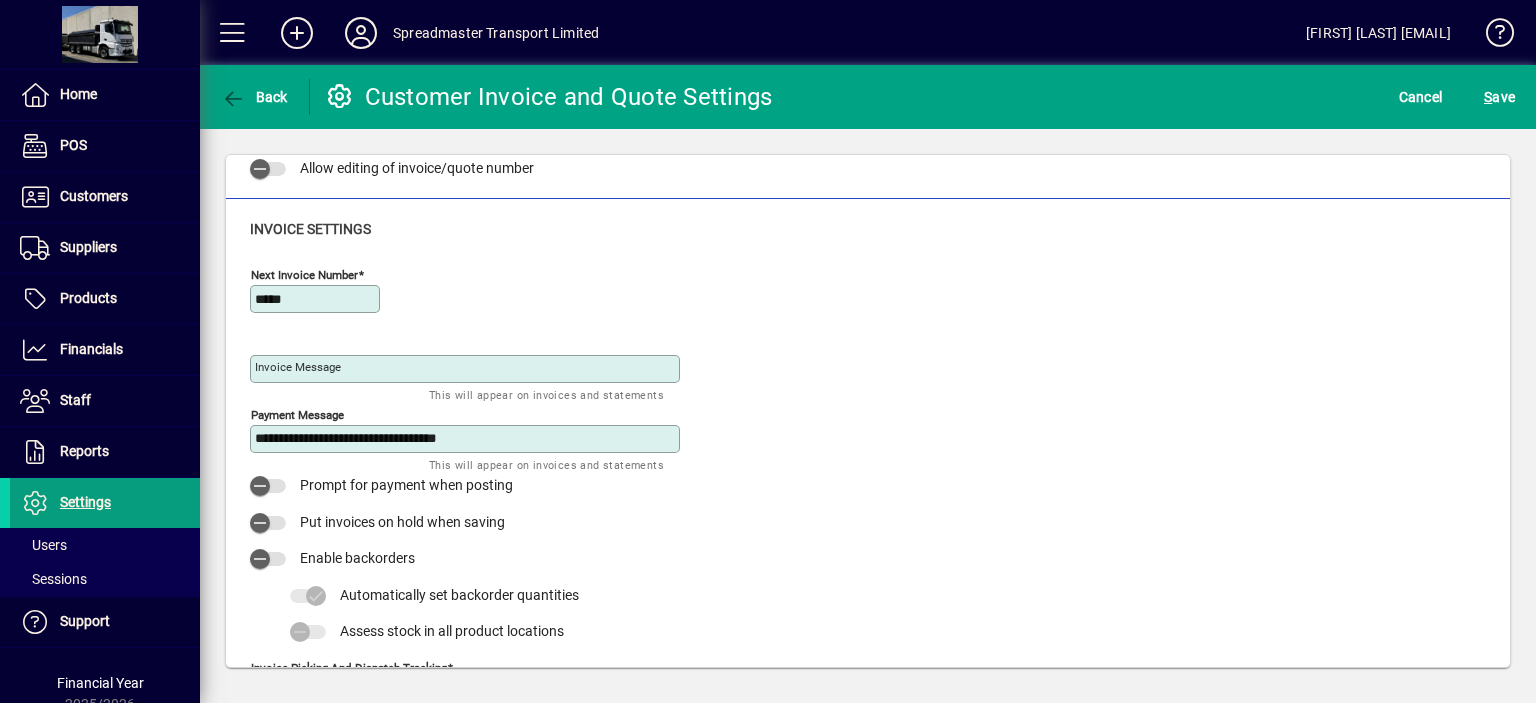 click on "Invoice Message" at bounding box center [298, 367] 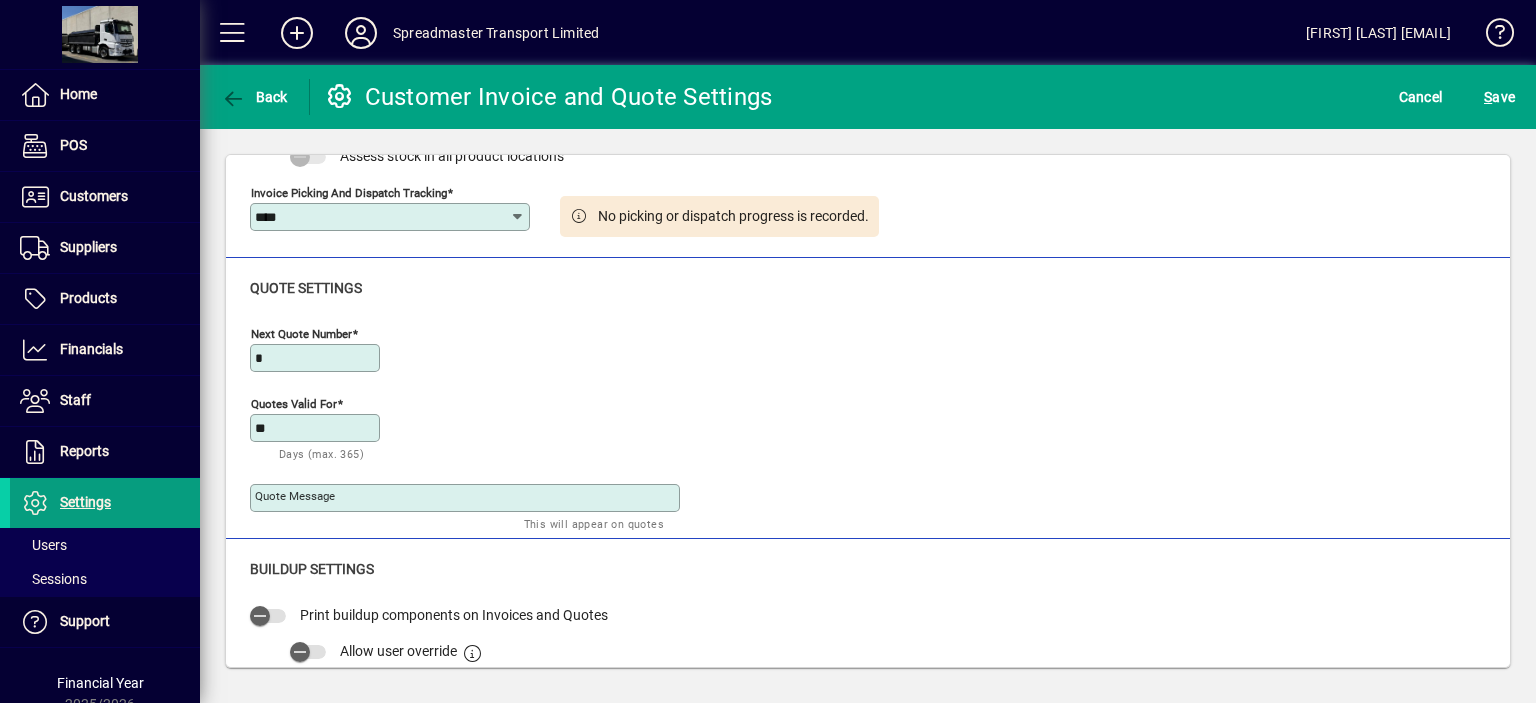 scroll, scrollTop: 600, scrollLeft: 0, axis: vertical 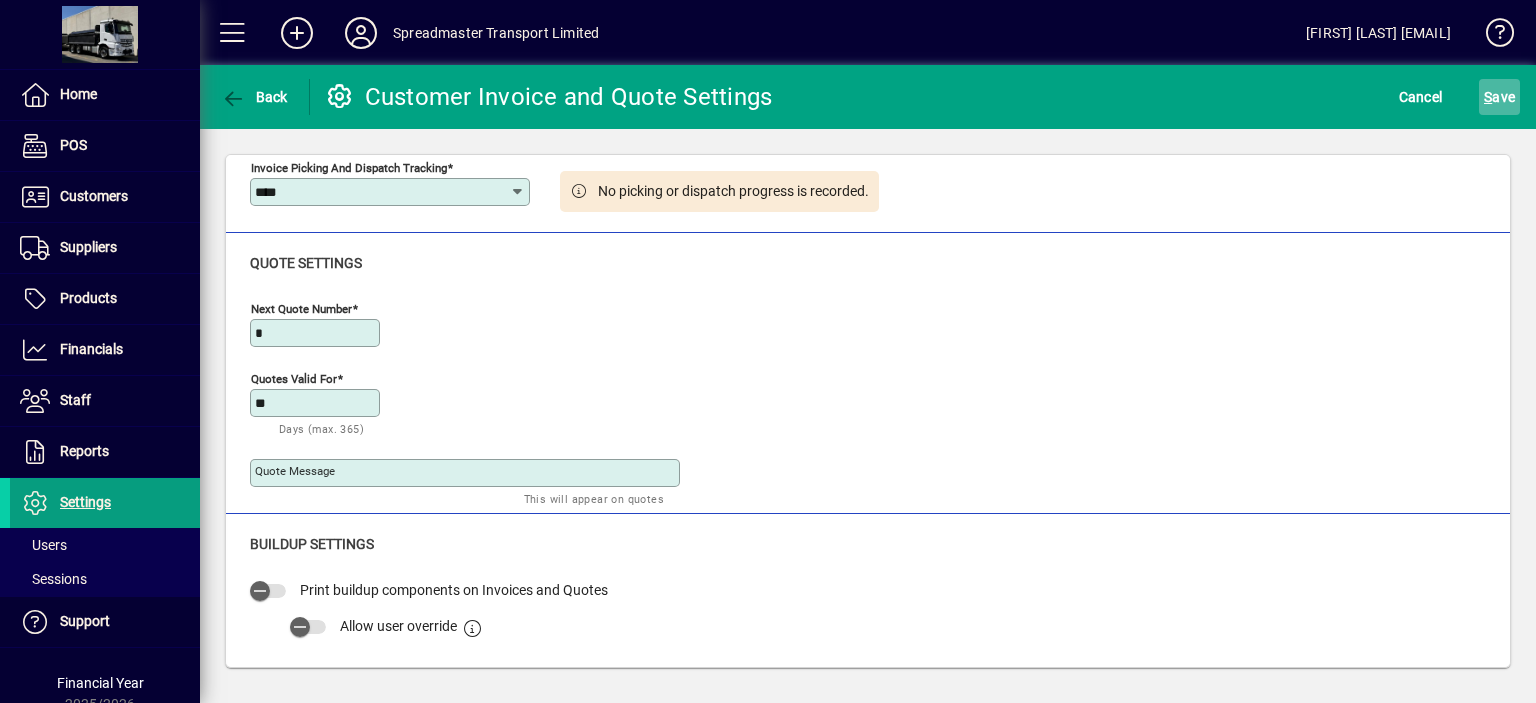 type on "******" 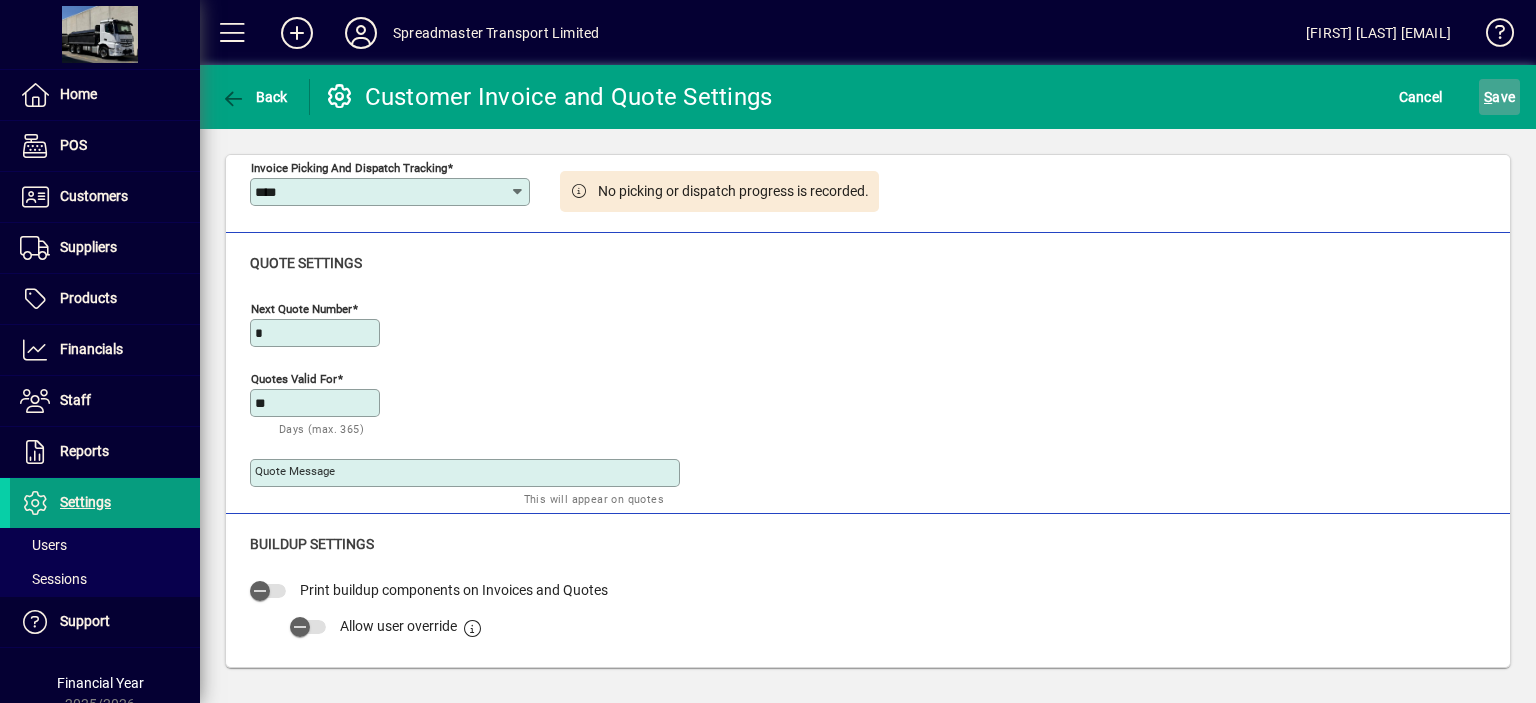 click on "S ave" 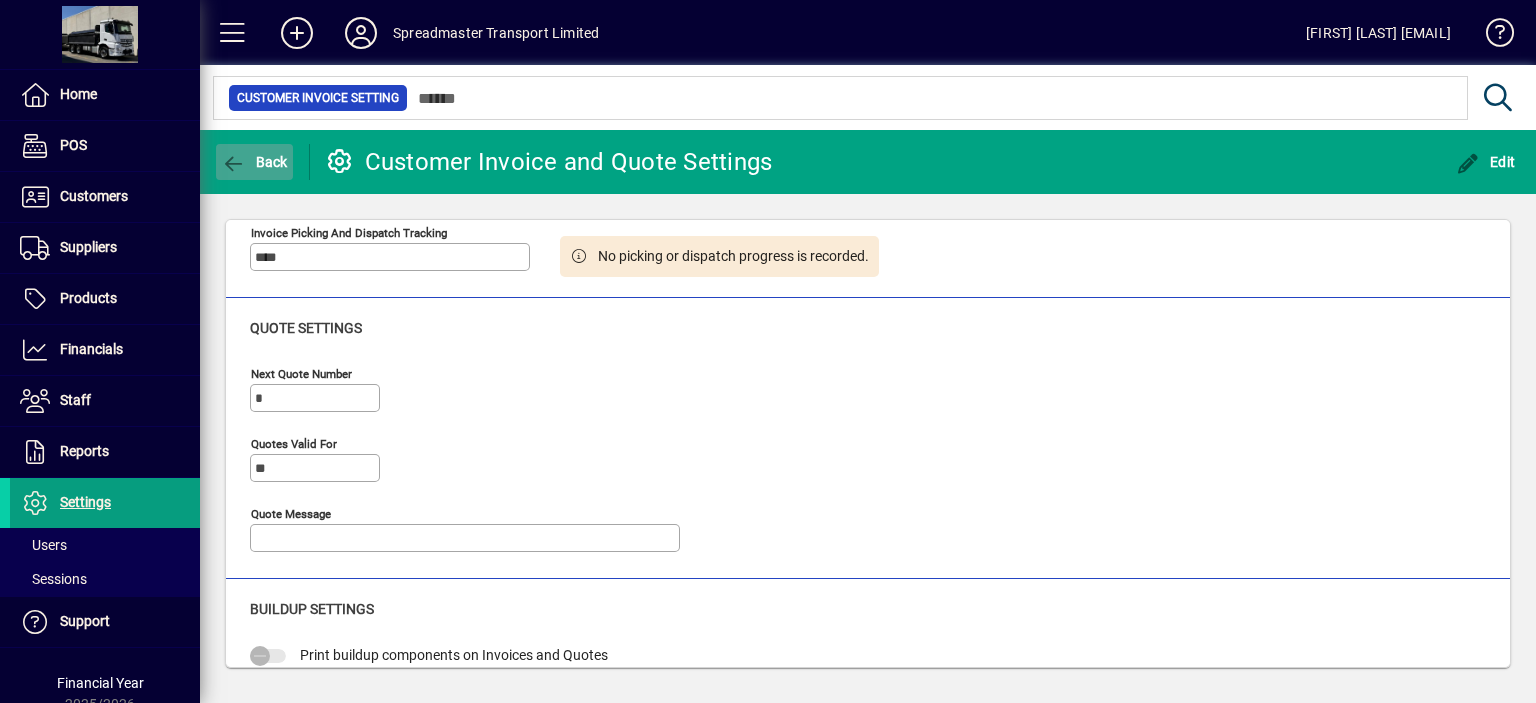 click on "Back" 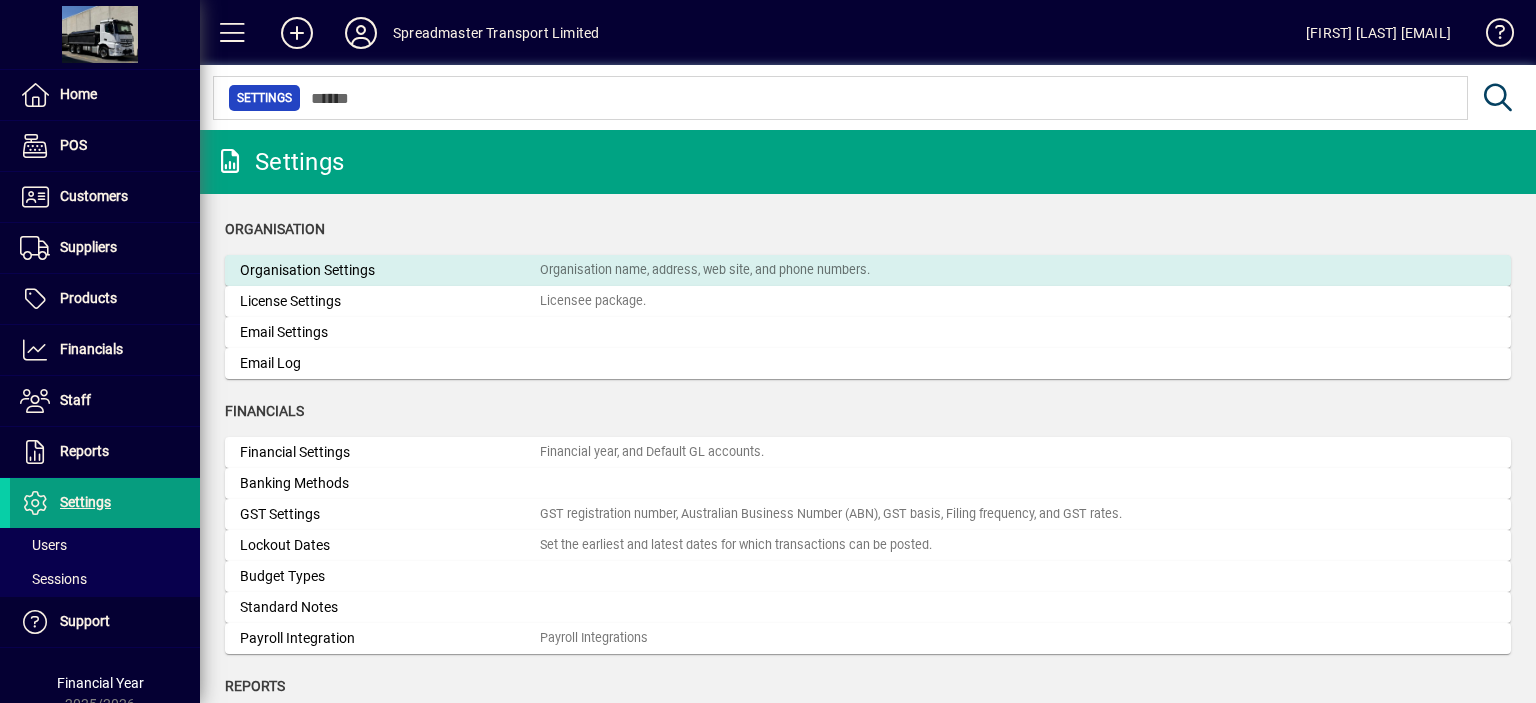 click on "Organisation Settings" 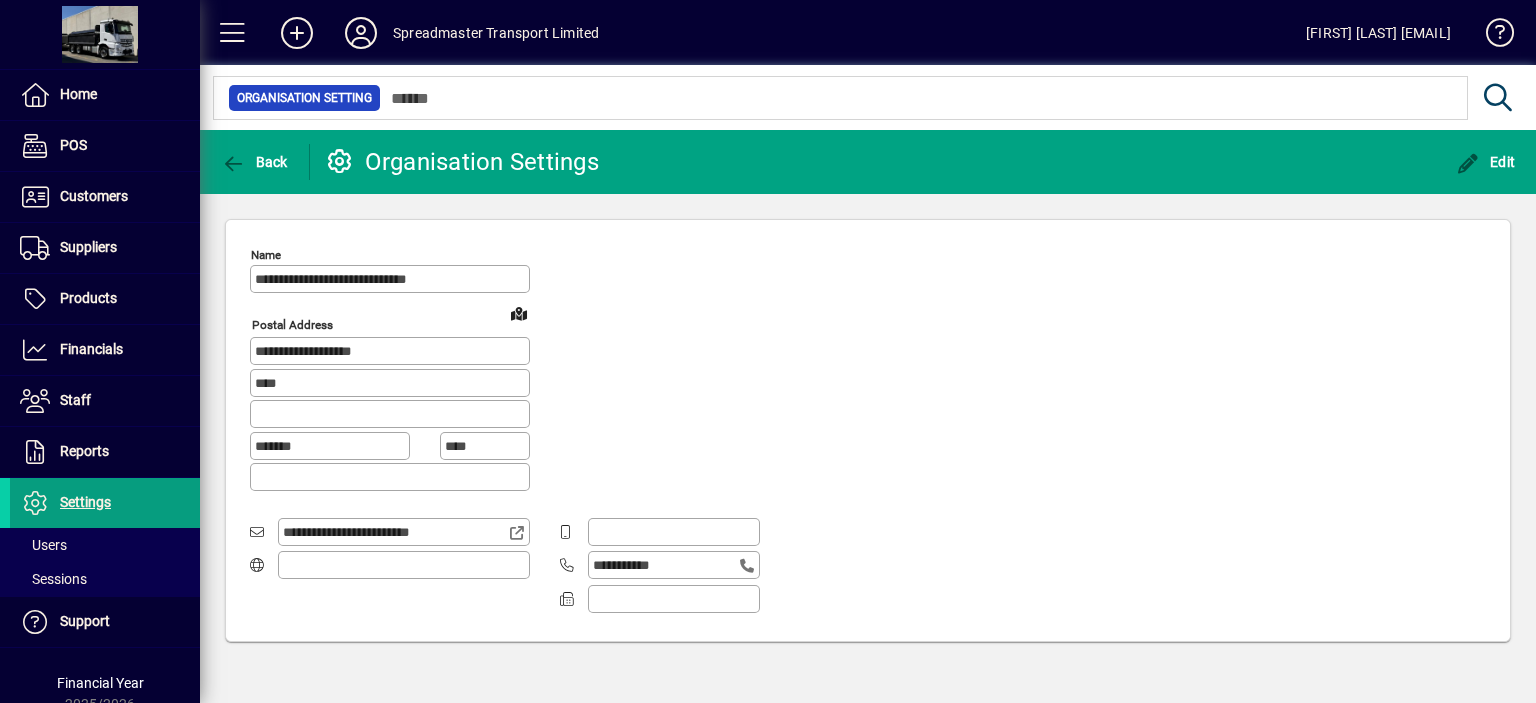 type on "**********" 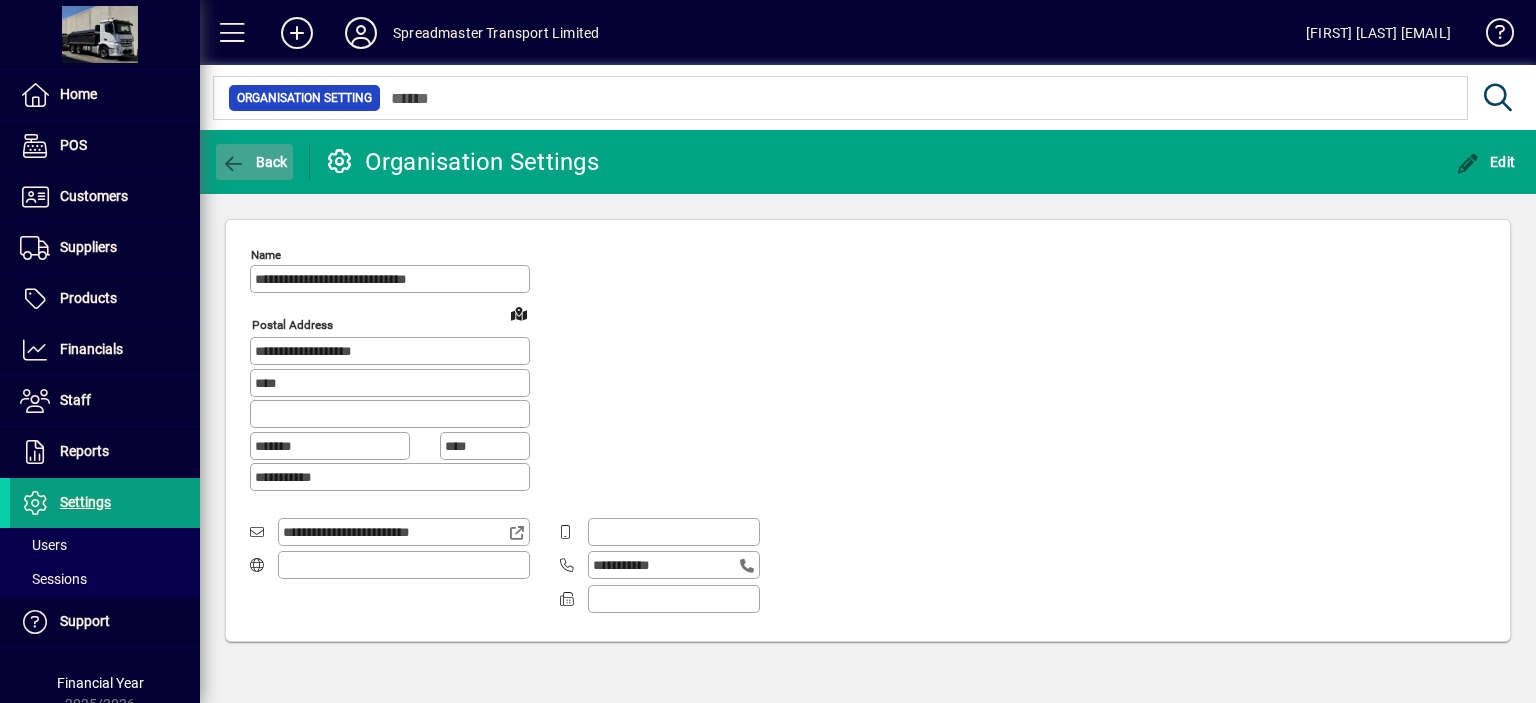 click 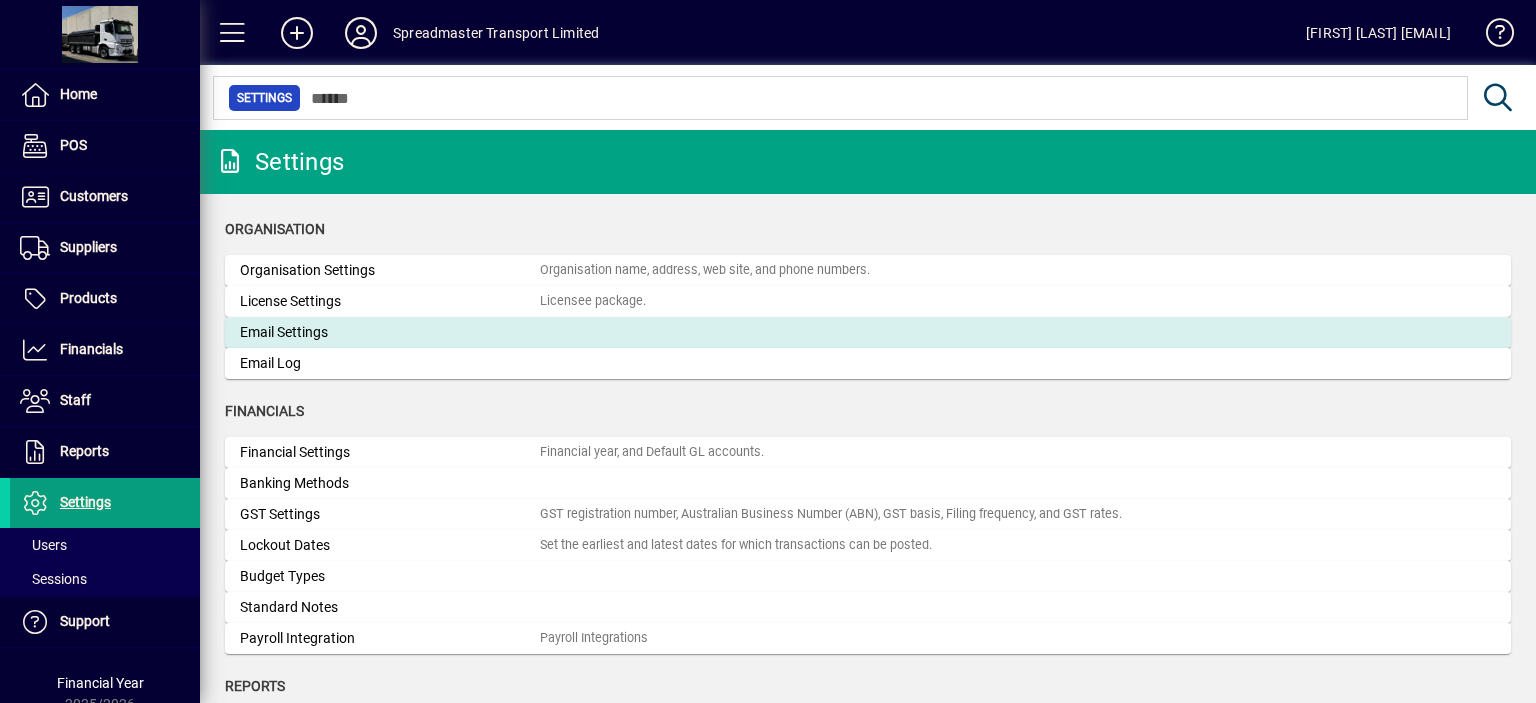 click on "Email Settings" 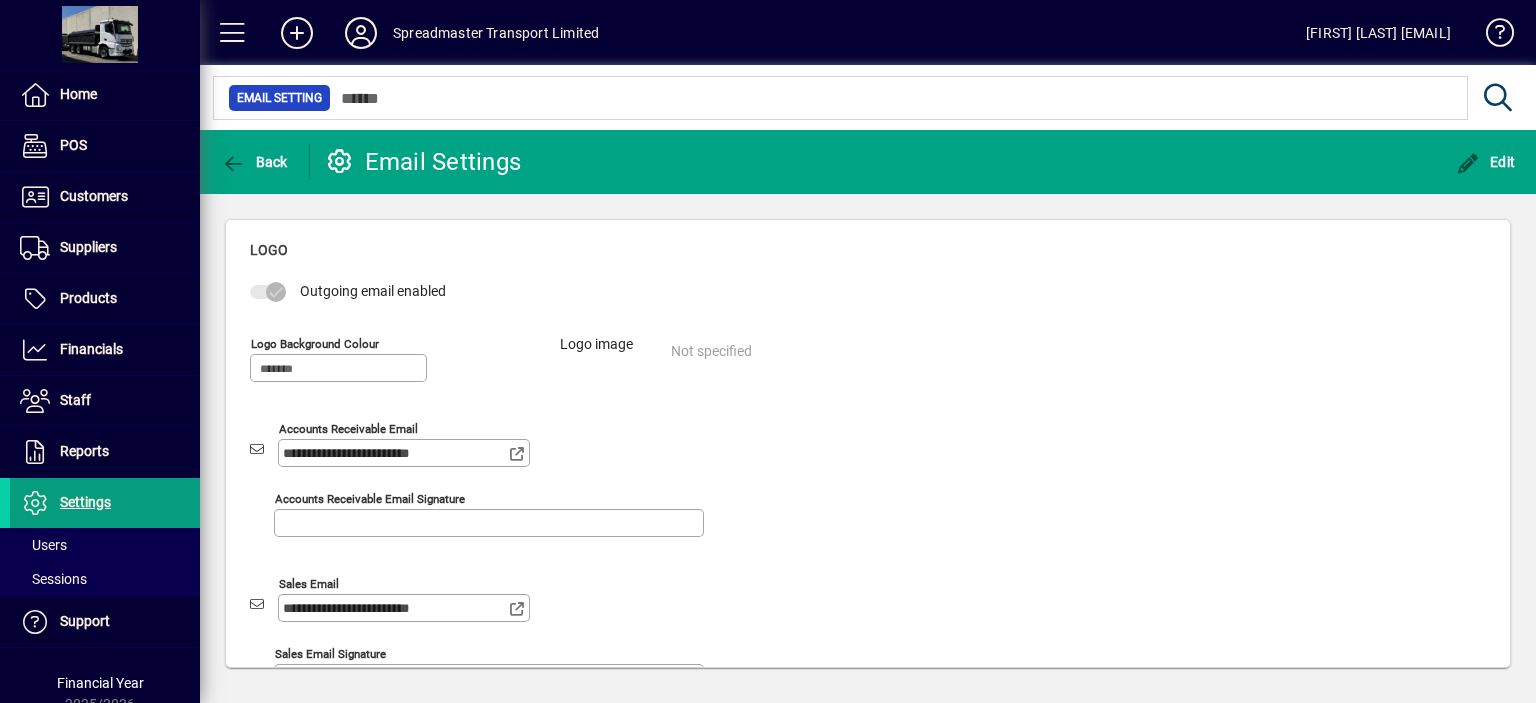 scroll, scrollTop: 0, scrollLeft: 0, axis: both 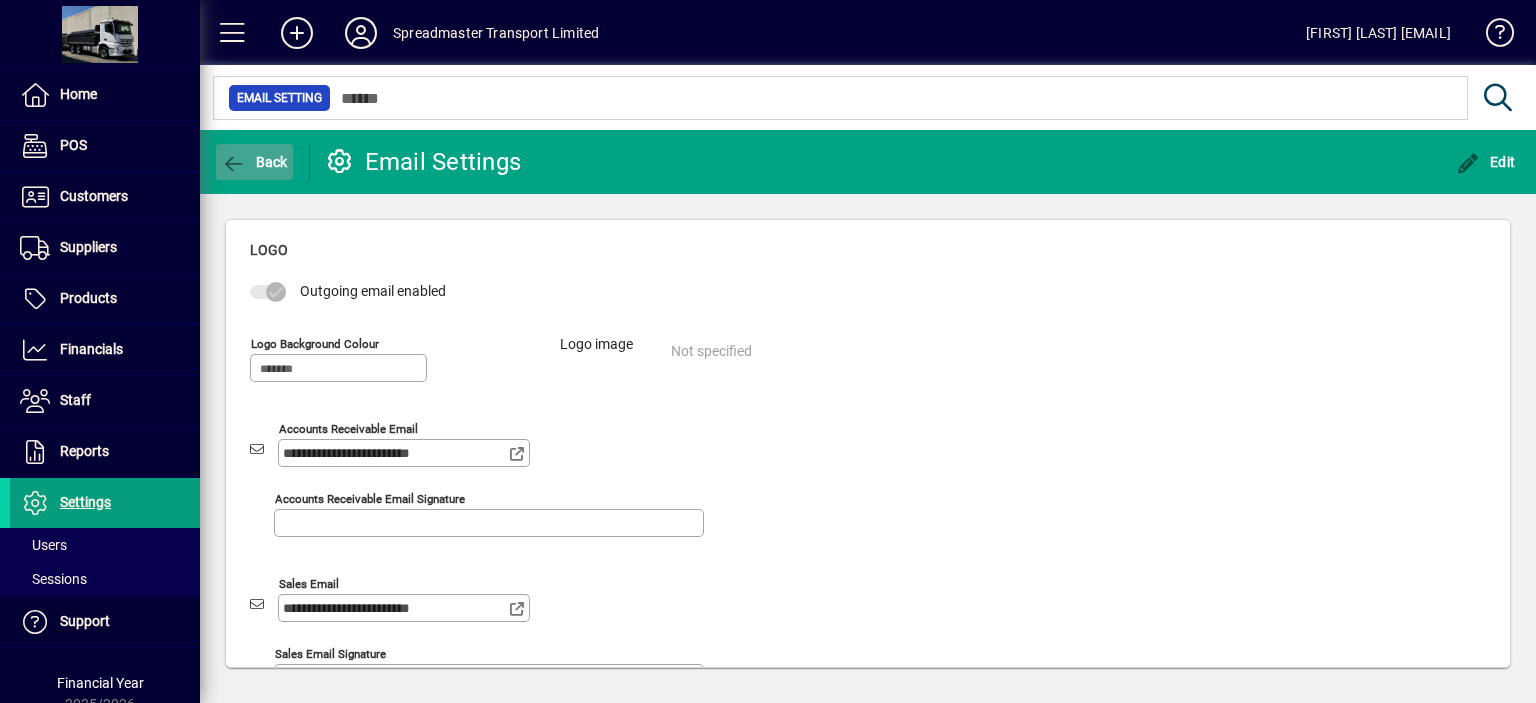 click on "Back" 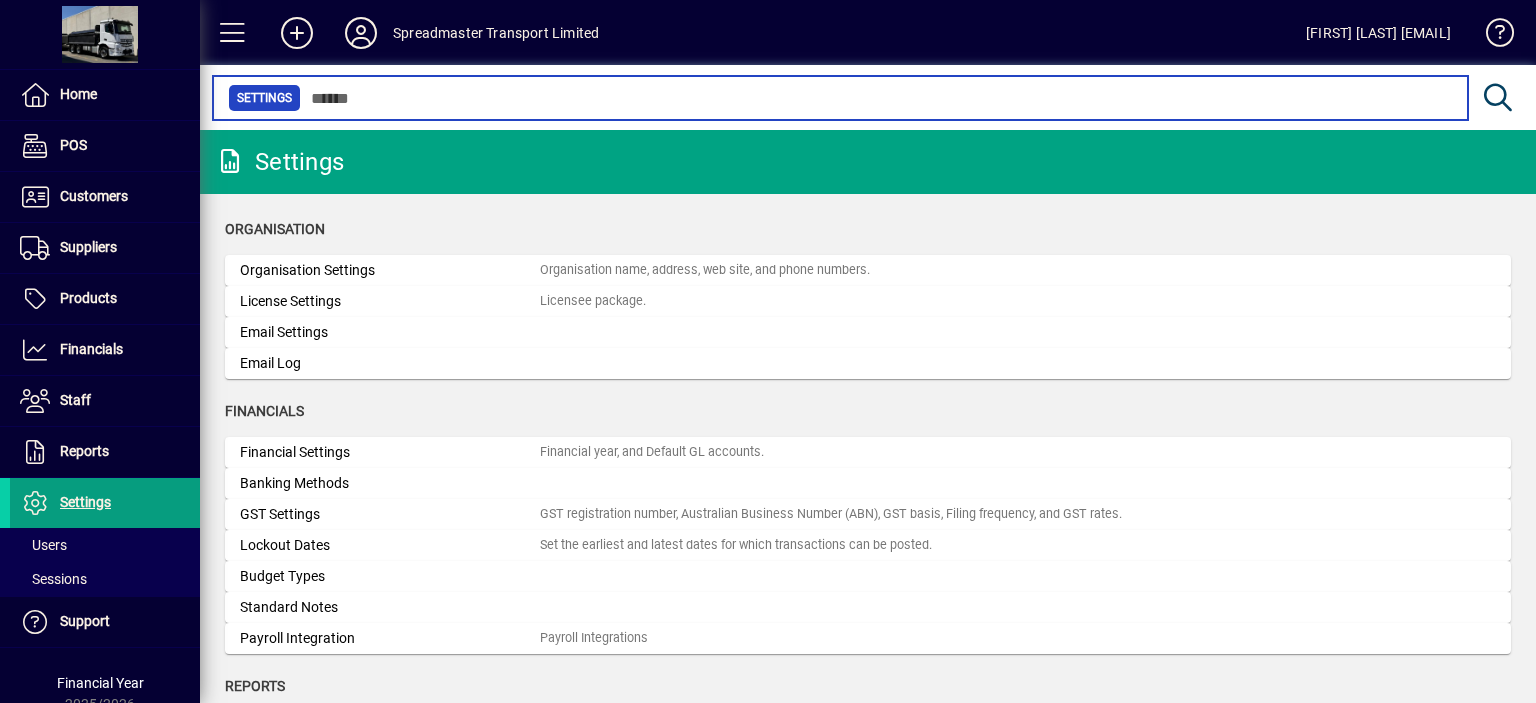 scroll, scrollTop: 0, scrollLeft: 0, axis: both 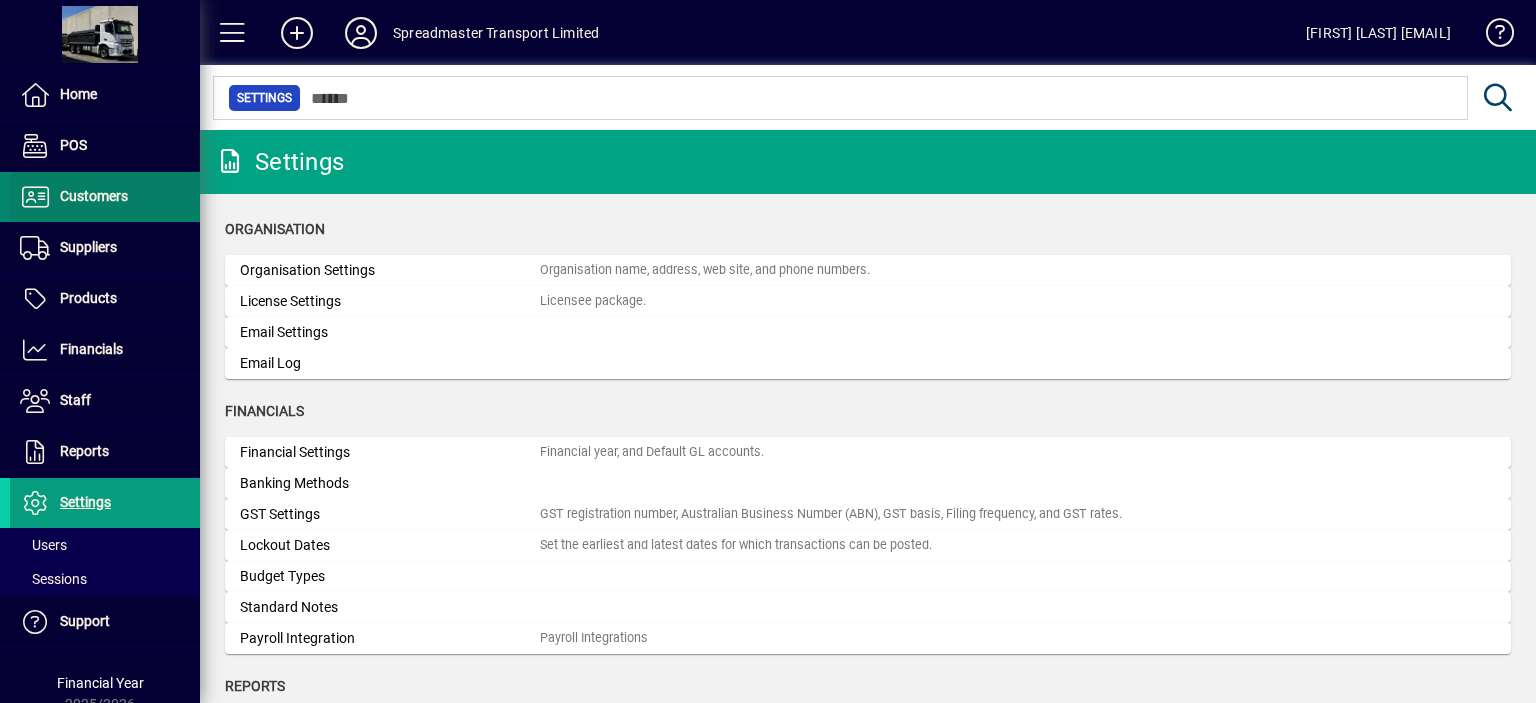click on "Customers" at bounding box center (94, 196) 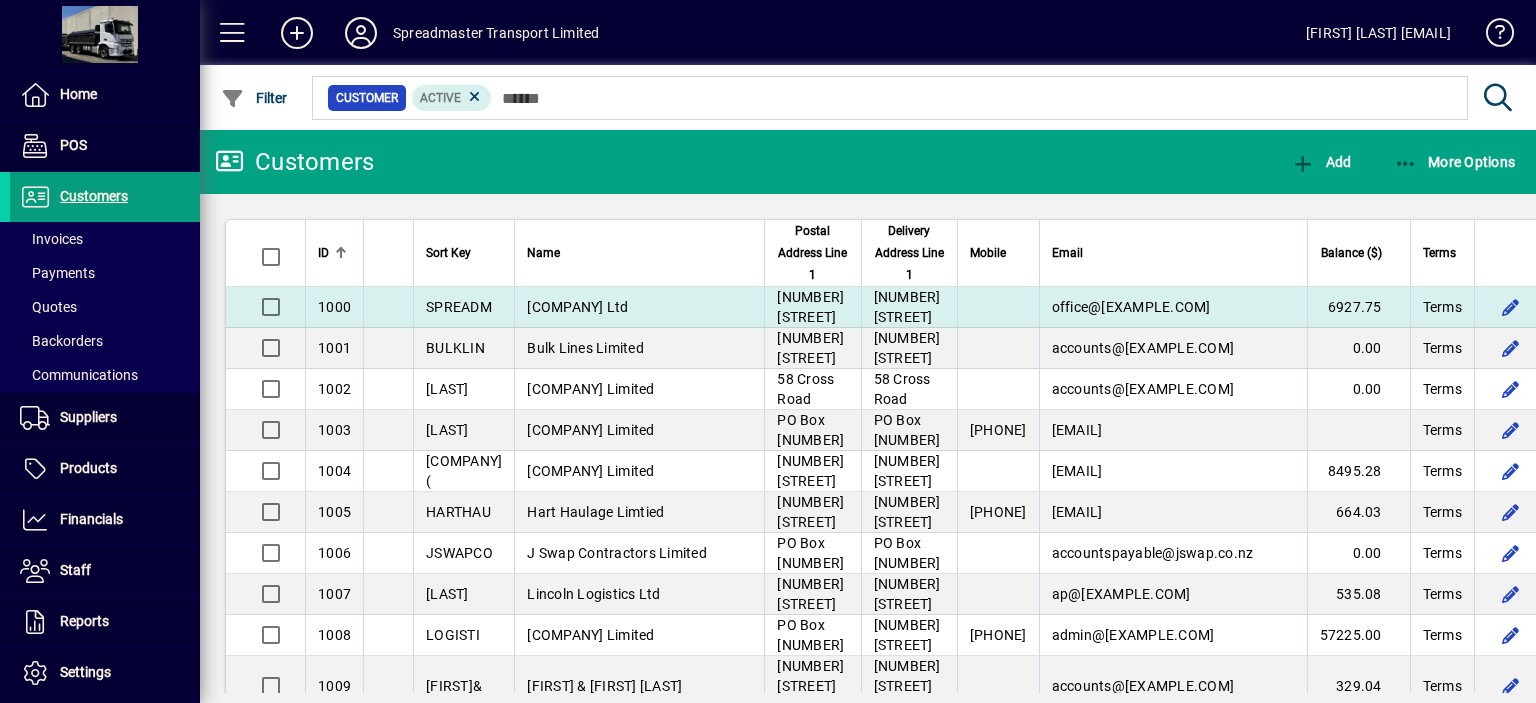 click on "[COMPANY] Ltd" at bounding box center [577, 307] 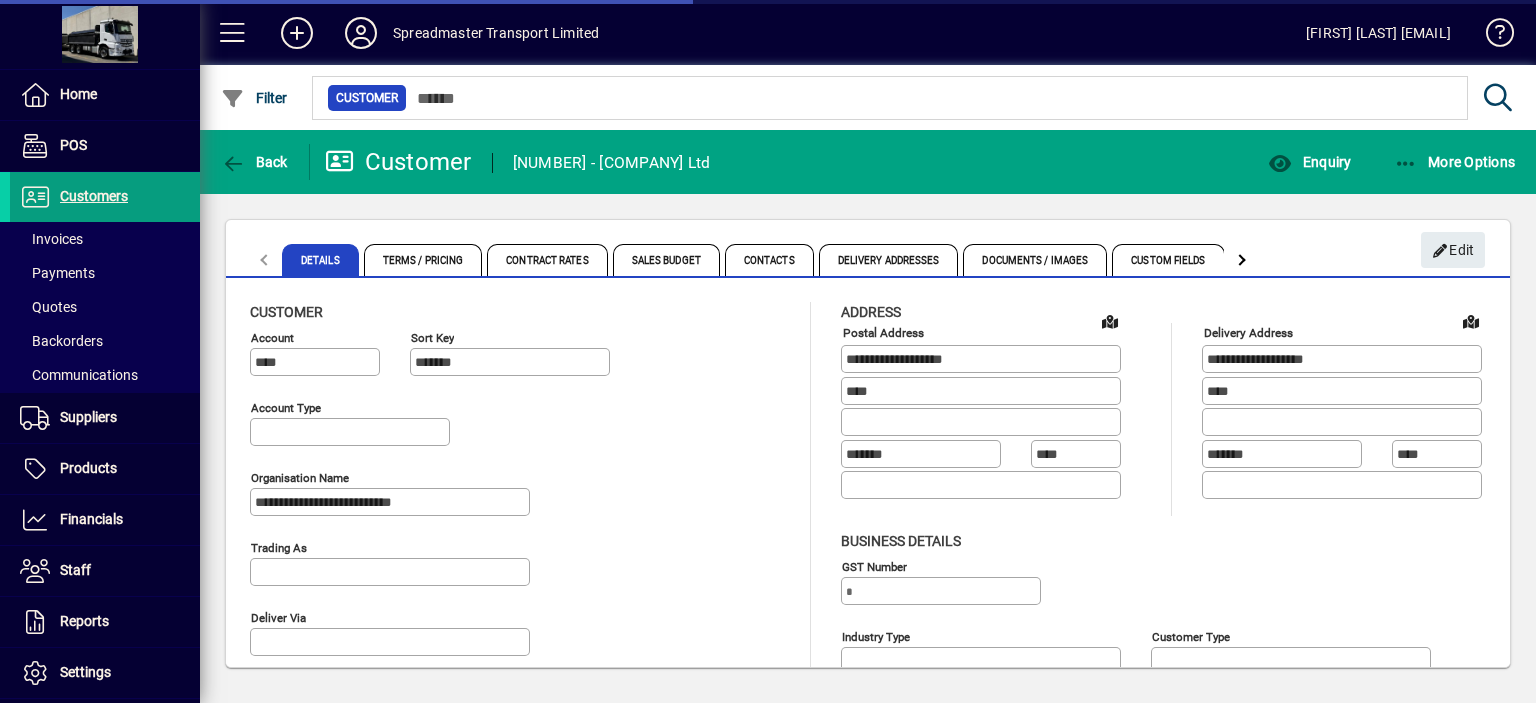type on "**********" 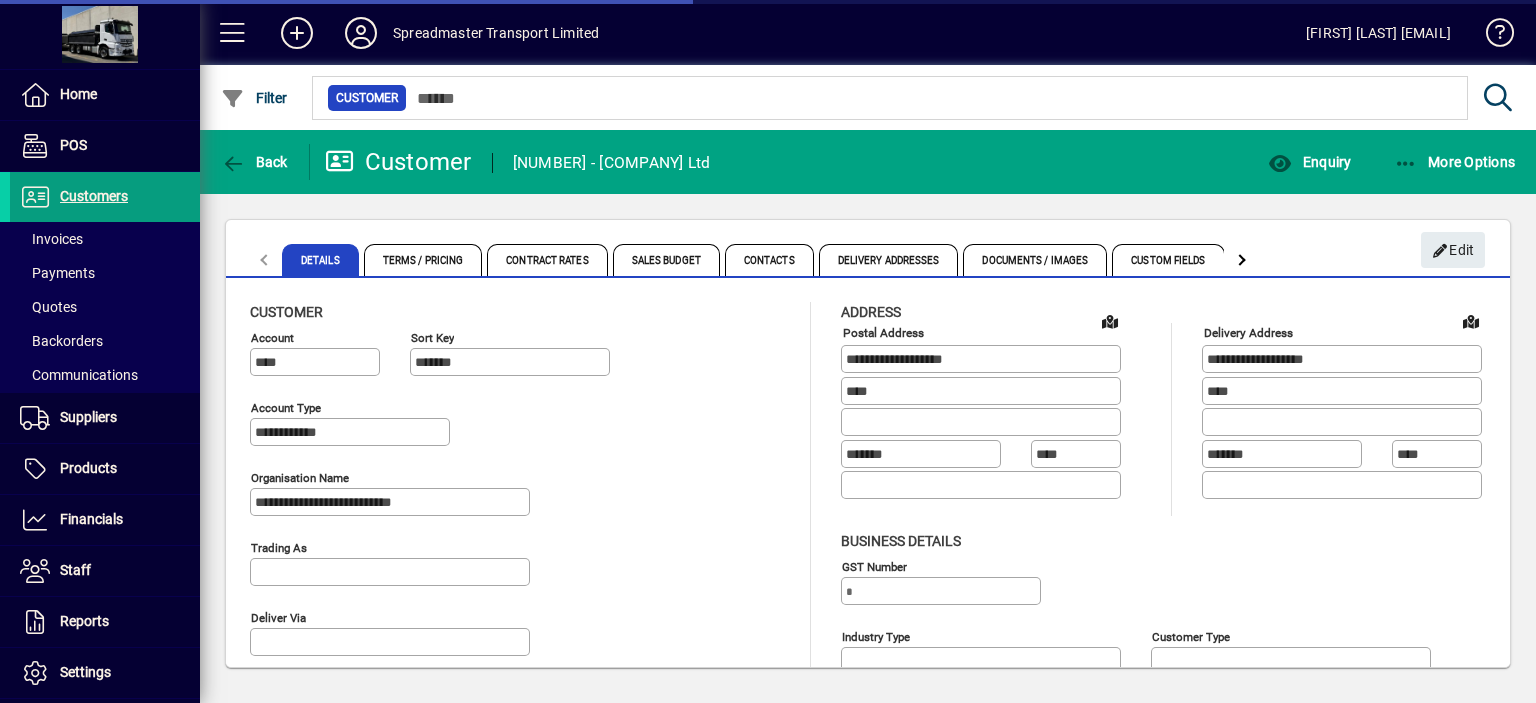 type on "**********" 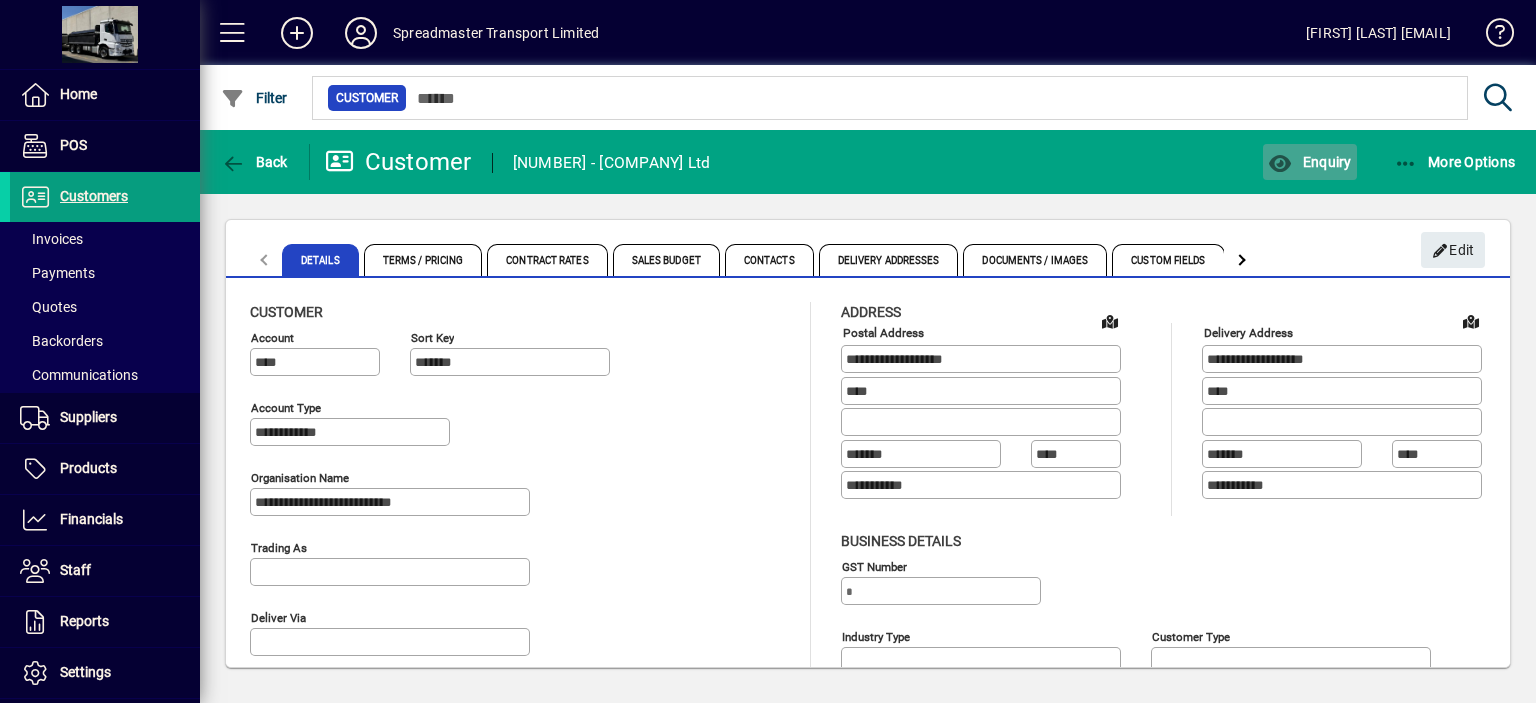 click on "Enquiry" 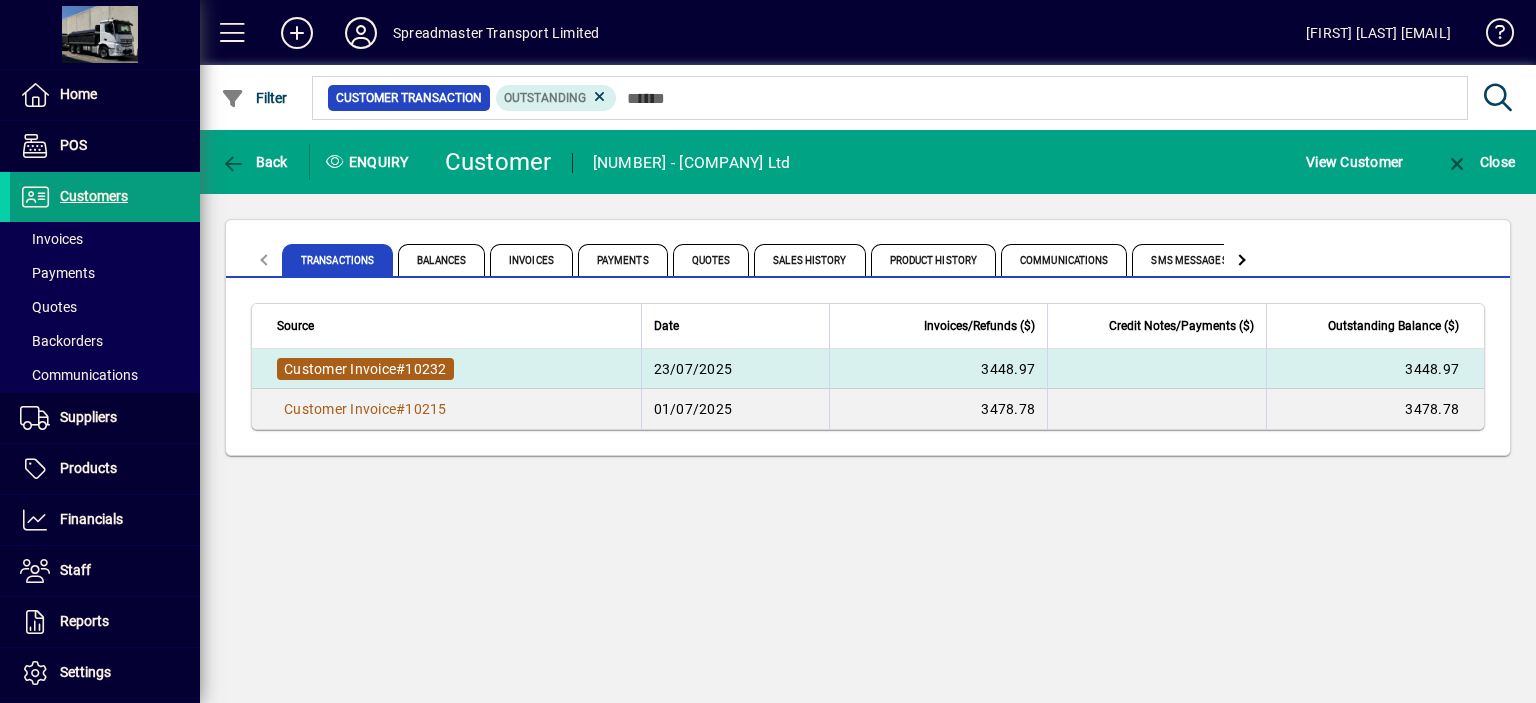 click on "10232" at bounding box center (425, 369) 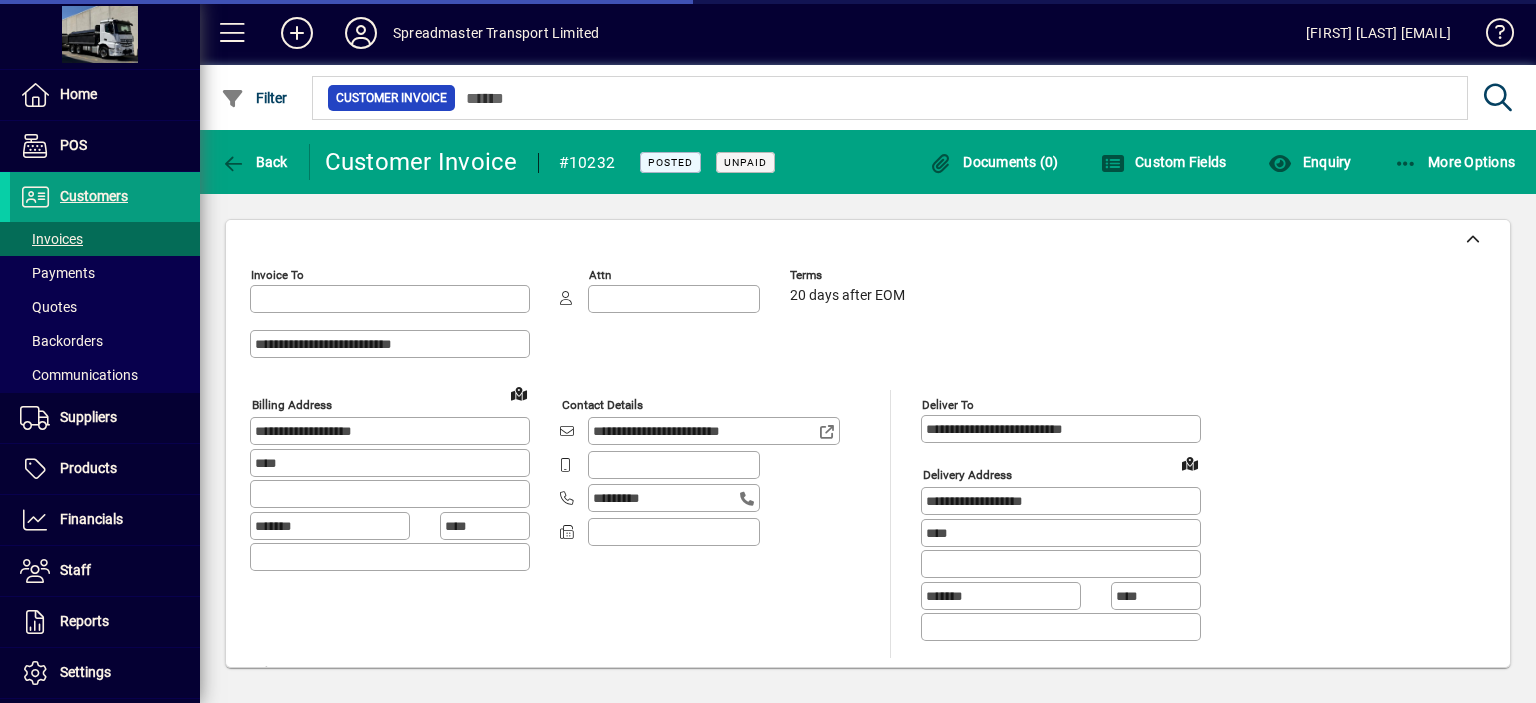 type on "**********" 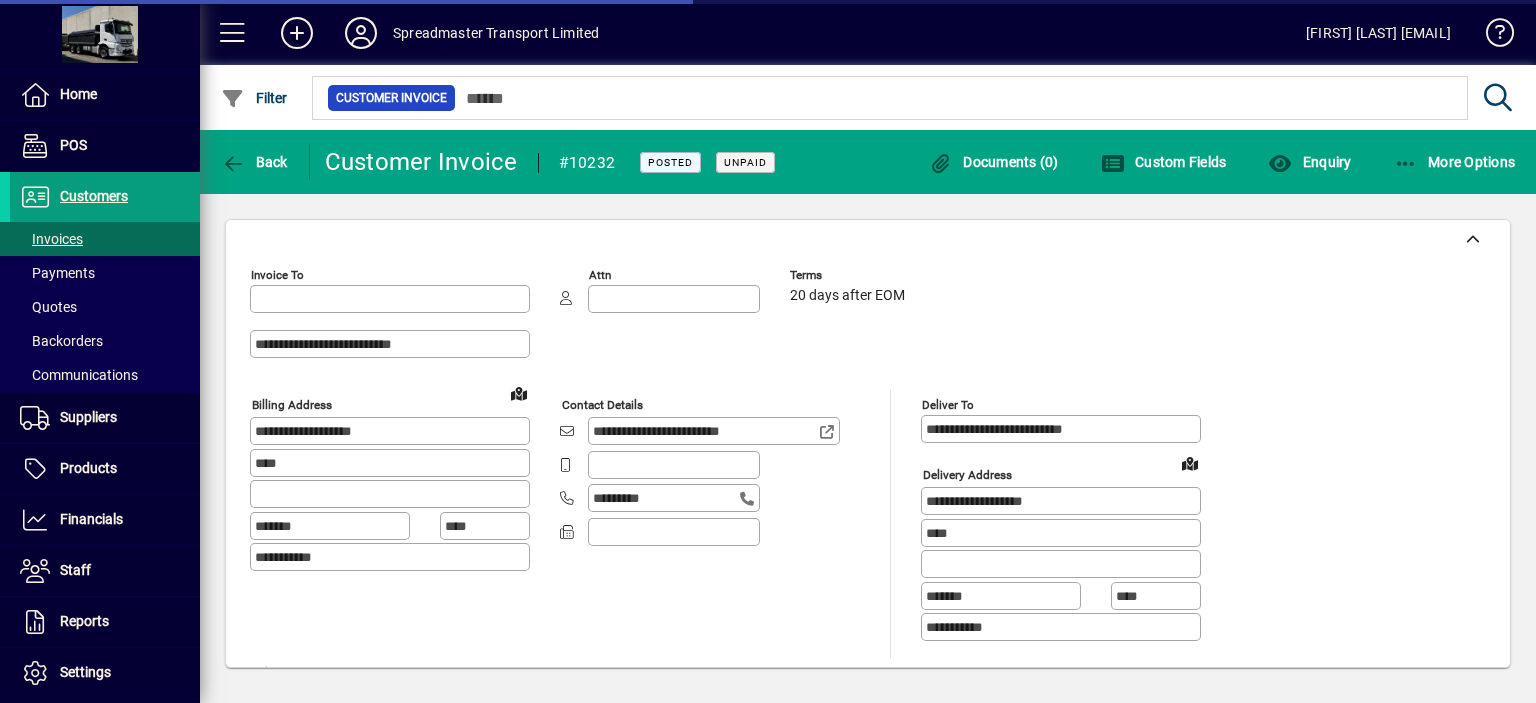 type on "**********" 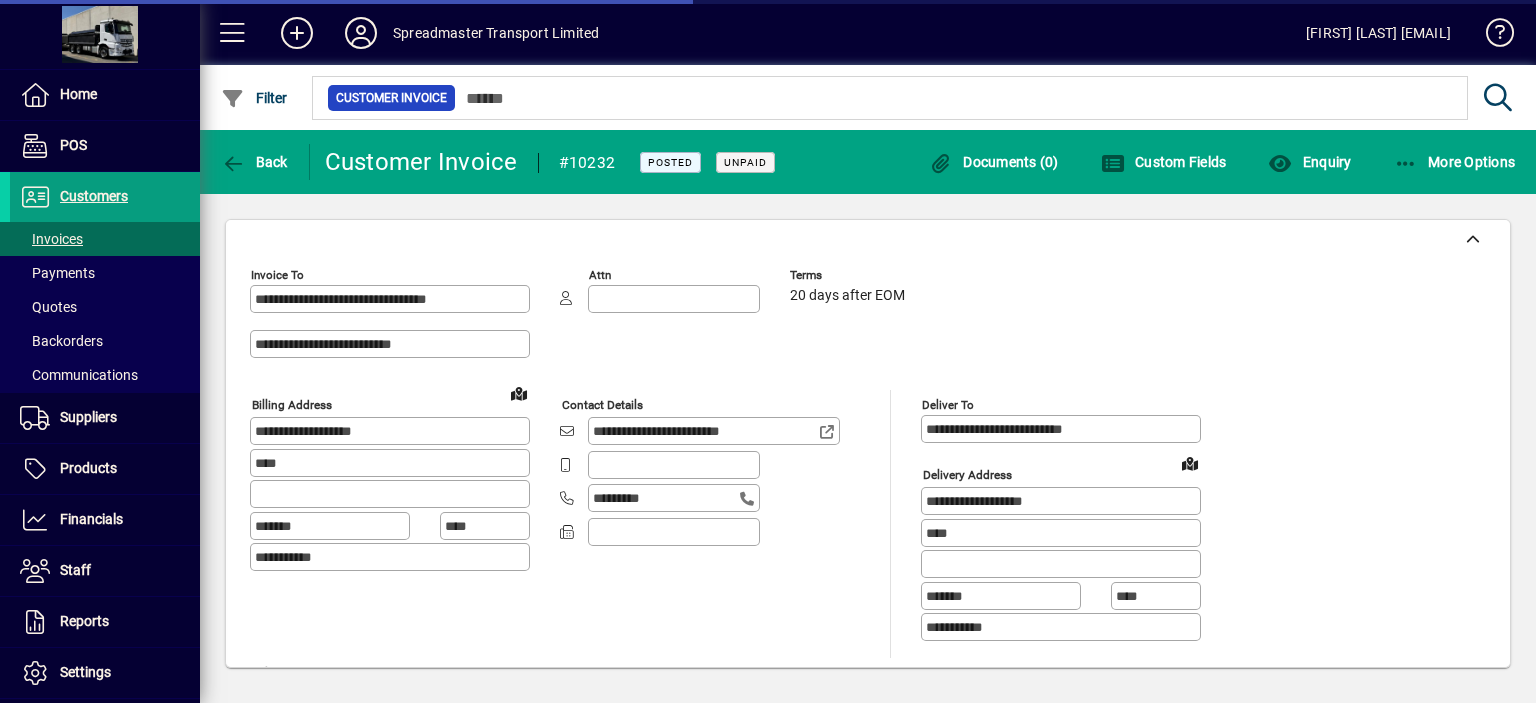 type on "**********" 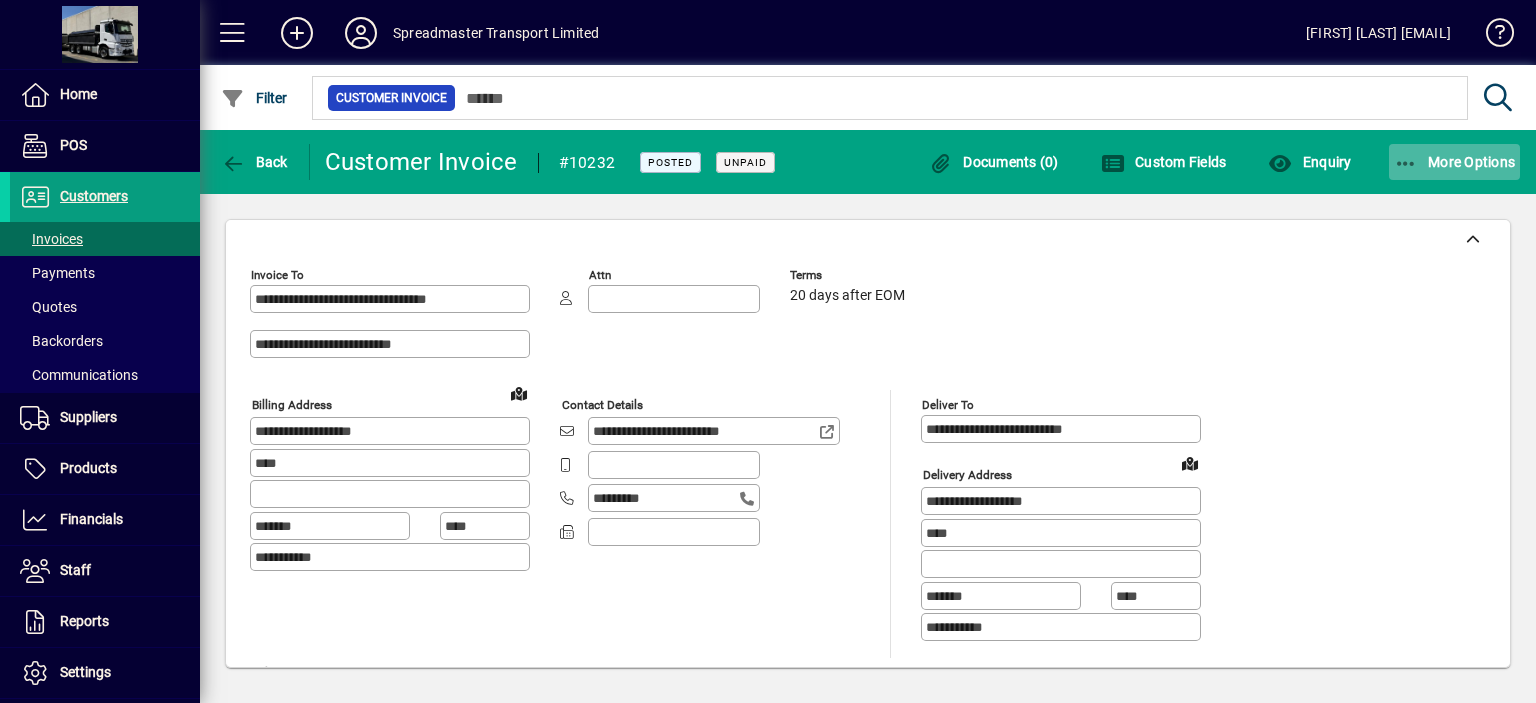 click on "More Options" 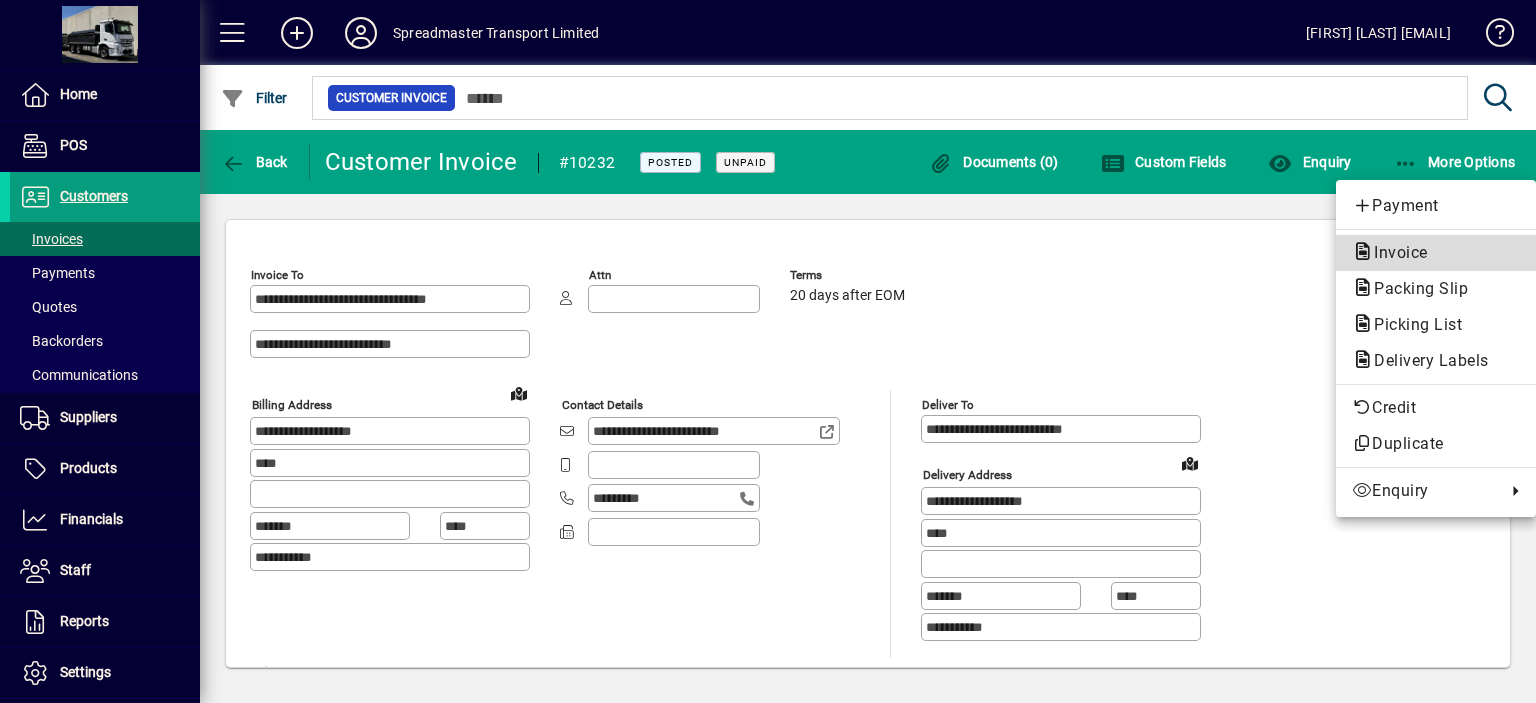 click on "Invoice" 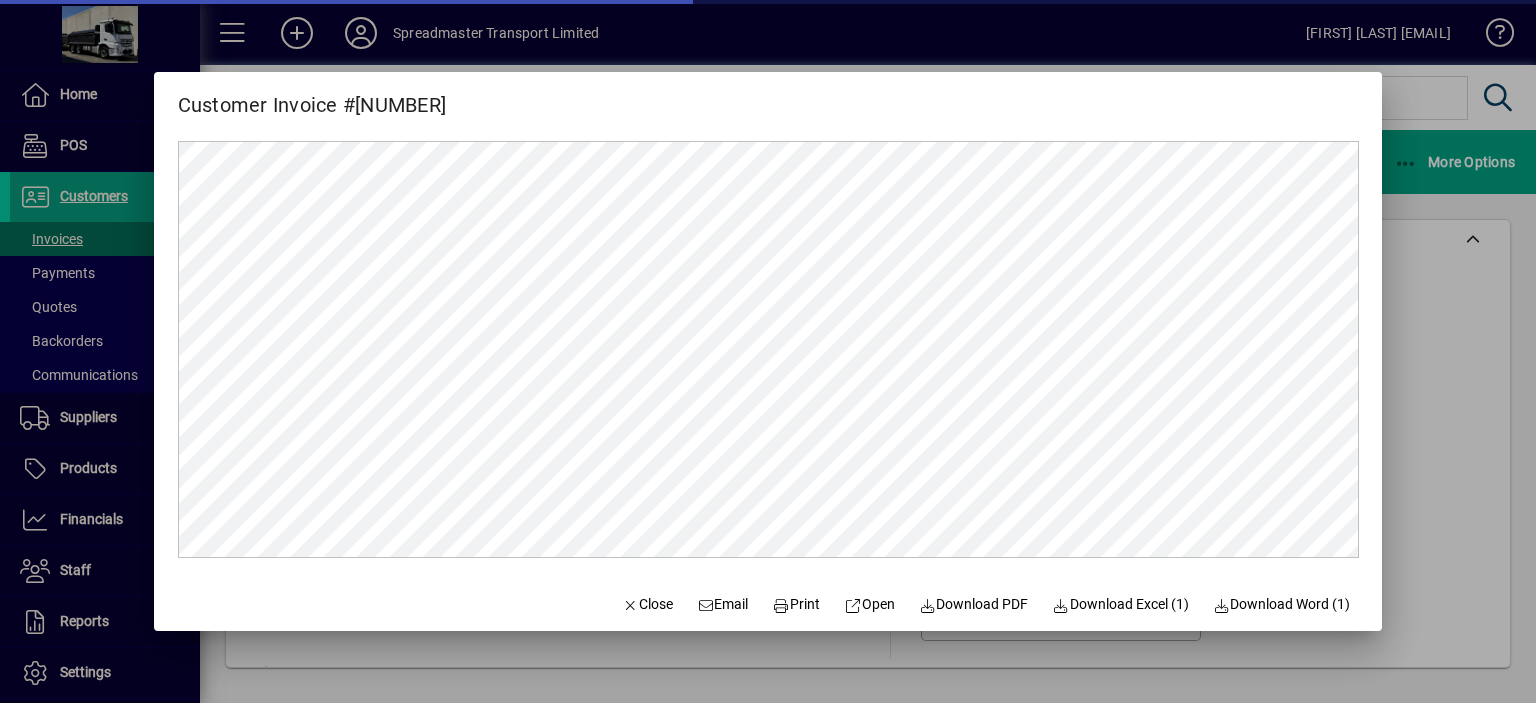 scroll, scrollTop: 0, scrollLeft: 0, axis: both 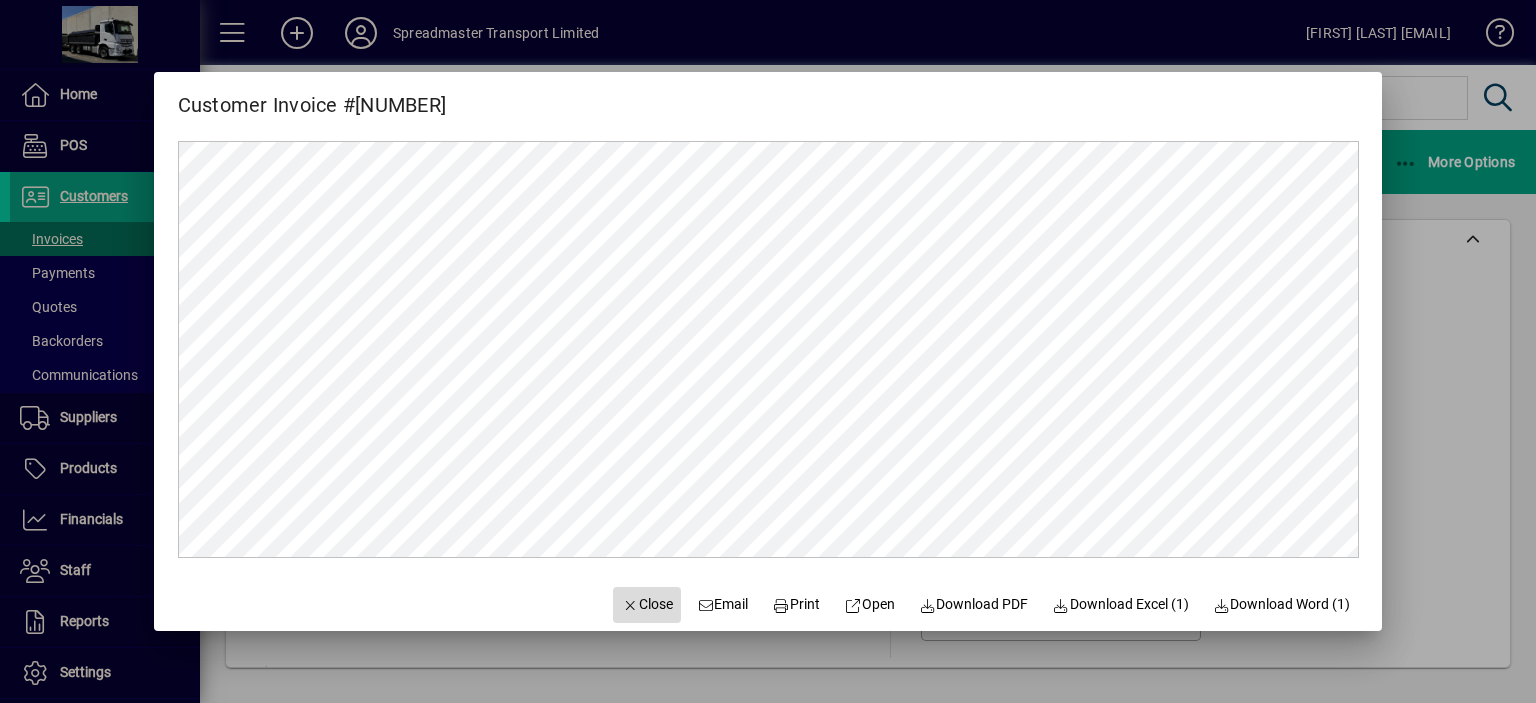 click on "Close" 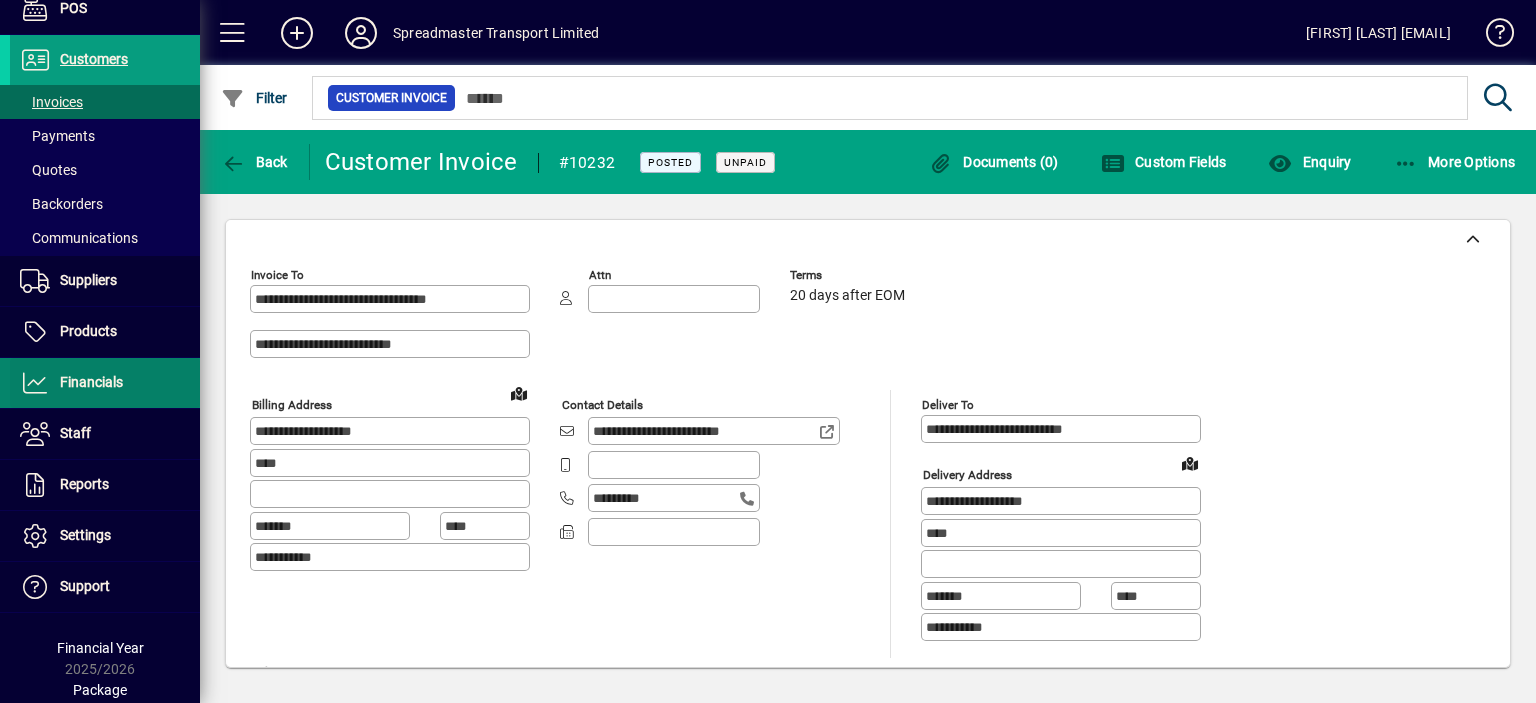 scroll, scrollTop: 153, scrollLeft: 0, axis: vertical 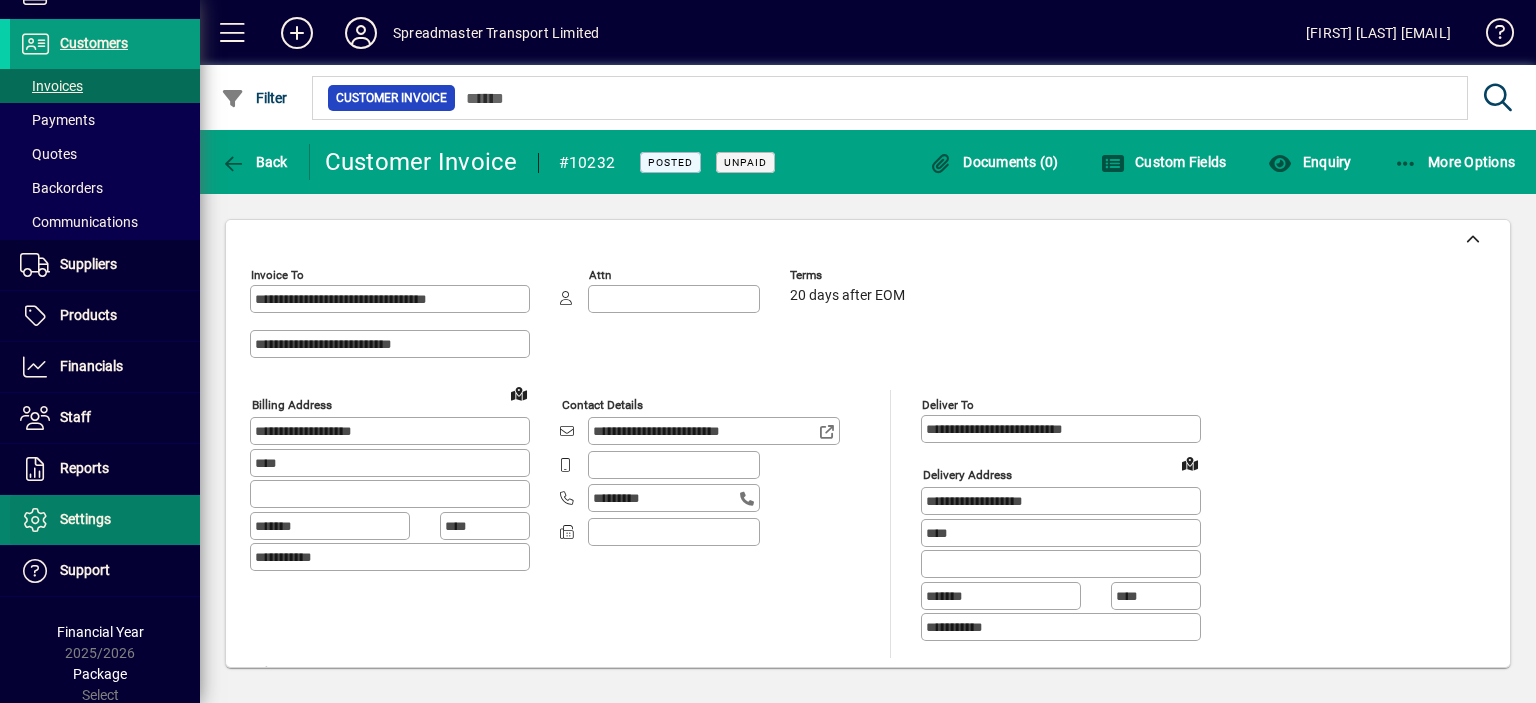 click on "Settings" at bounding box center (85, 519) 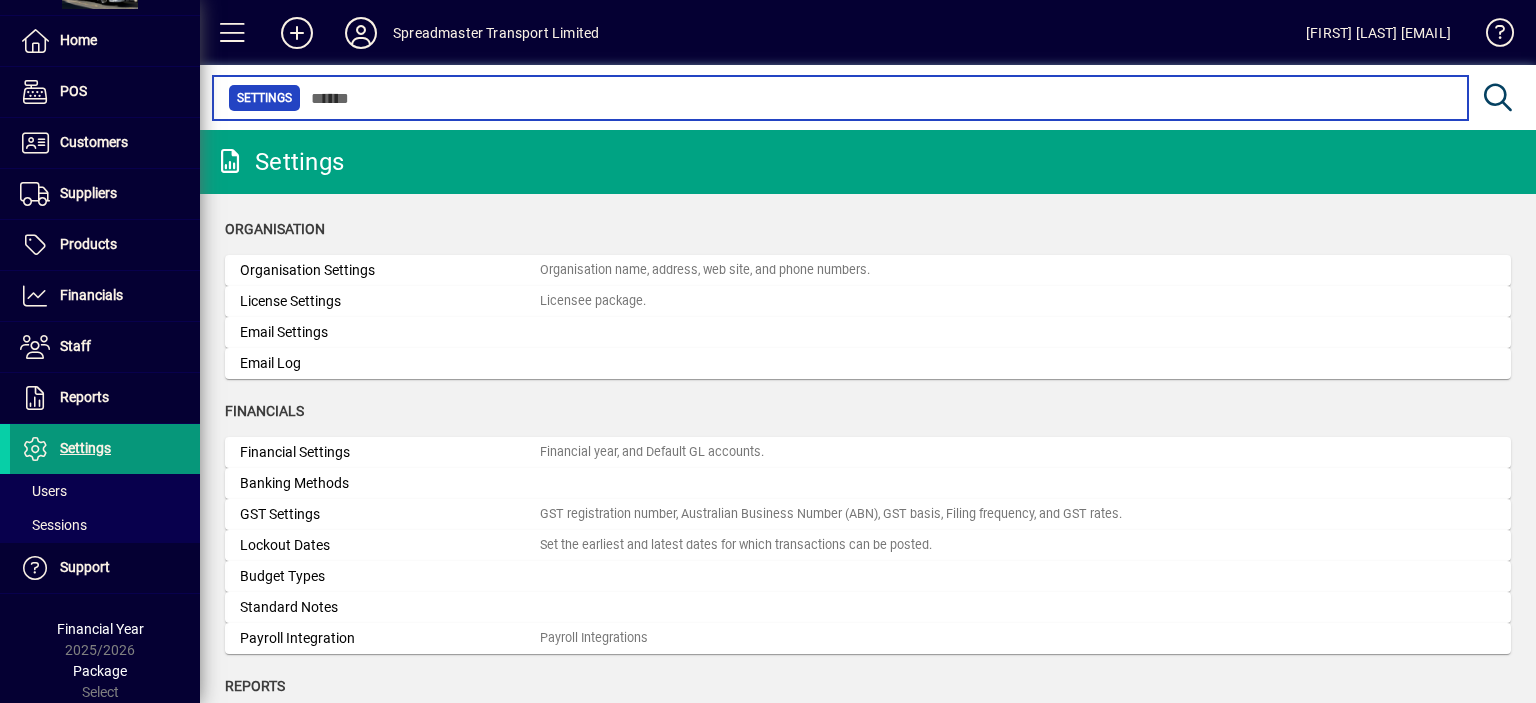 scroll, scrollTop: 52, scrollLeft: 0, axis: vertical 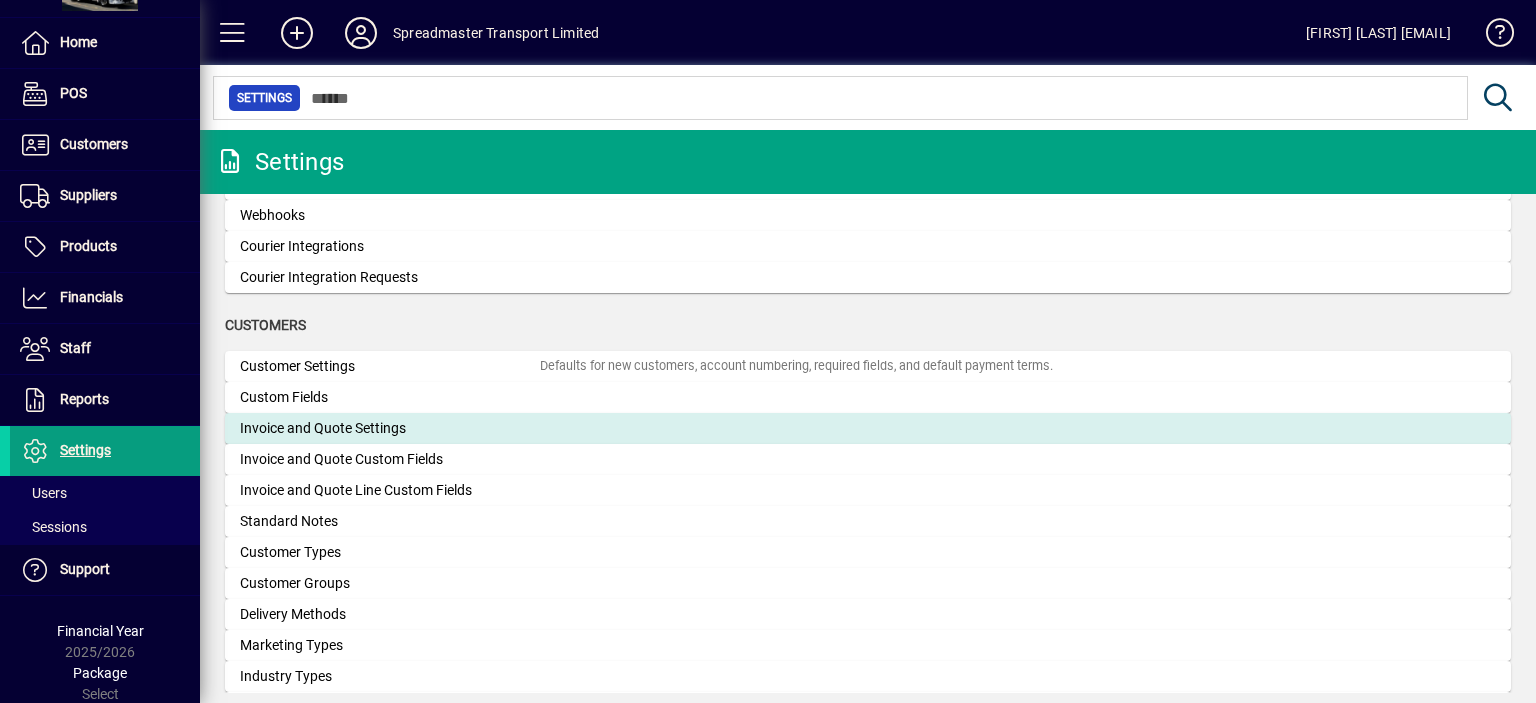 click on "Invoice and Quote Settings" 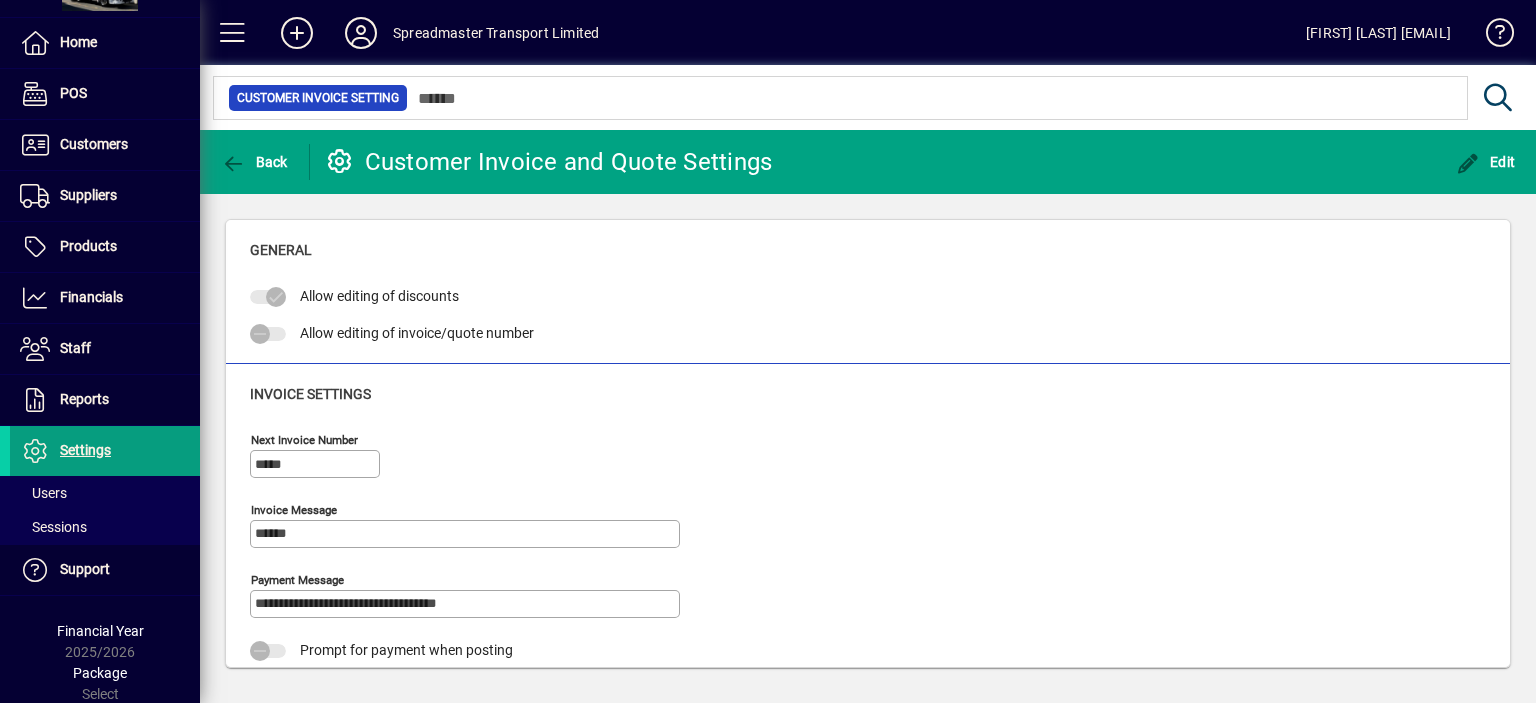 click on "******" at bounding box center (467, 534) 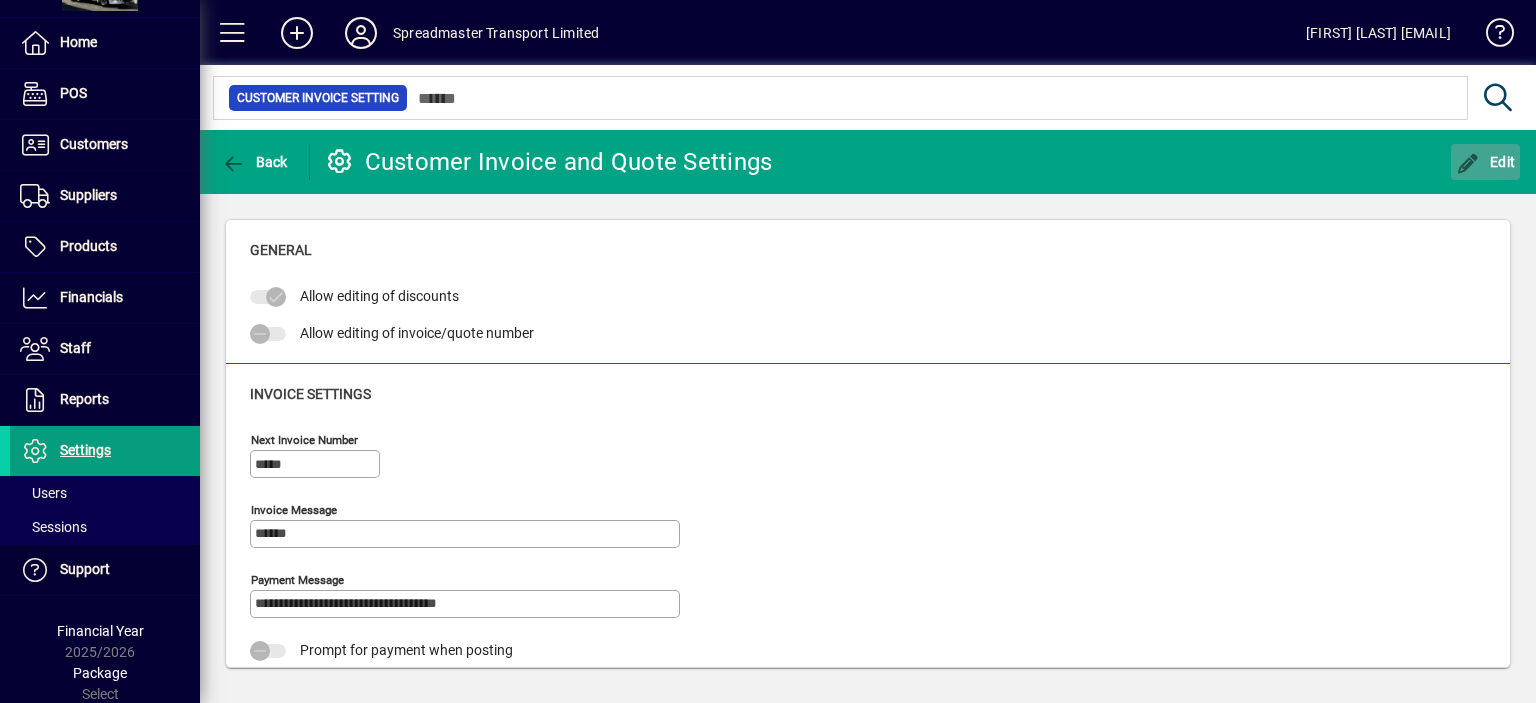 click on "Edit" 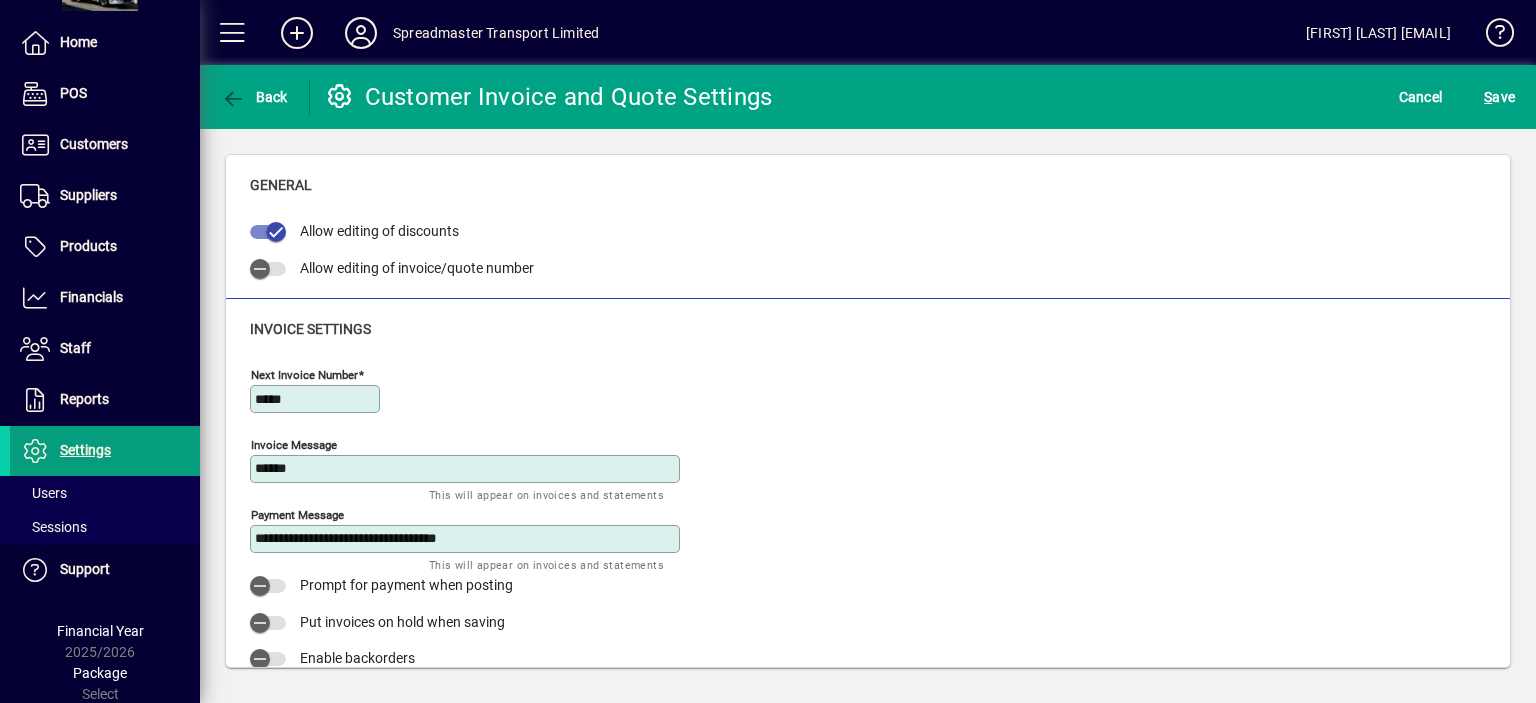 click on "******" at bounding box center (467, 469) 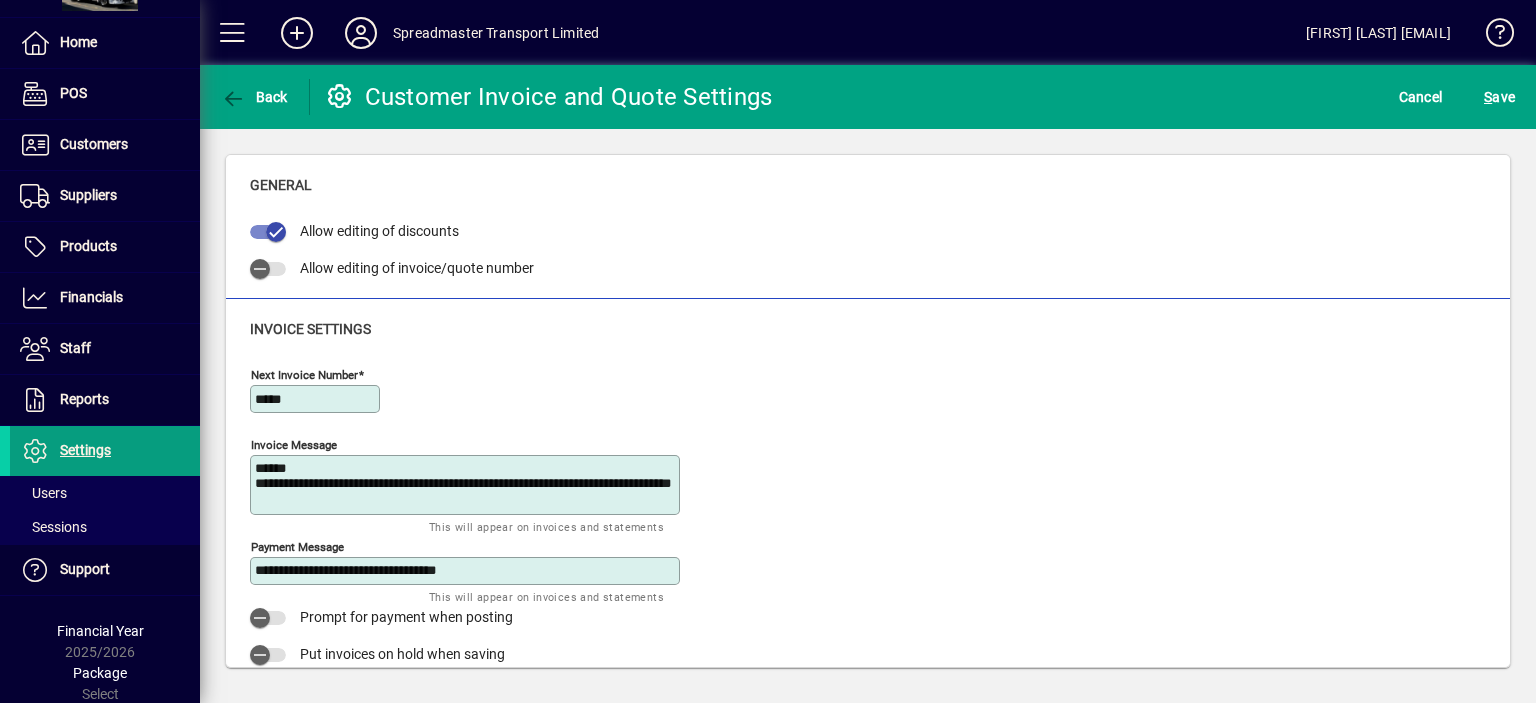 type on "**********" 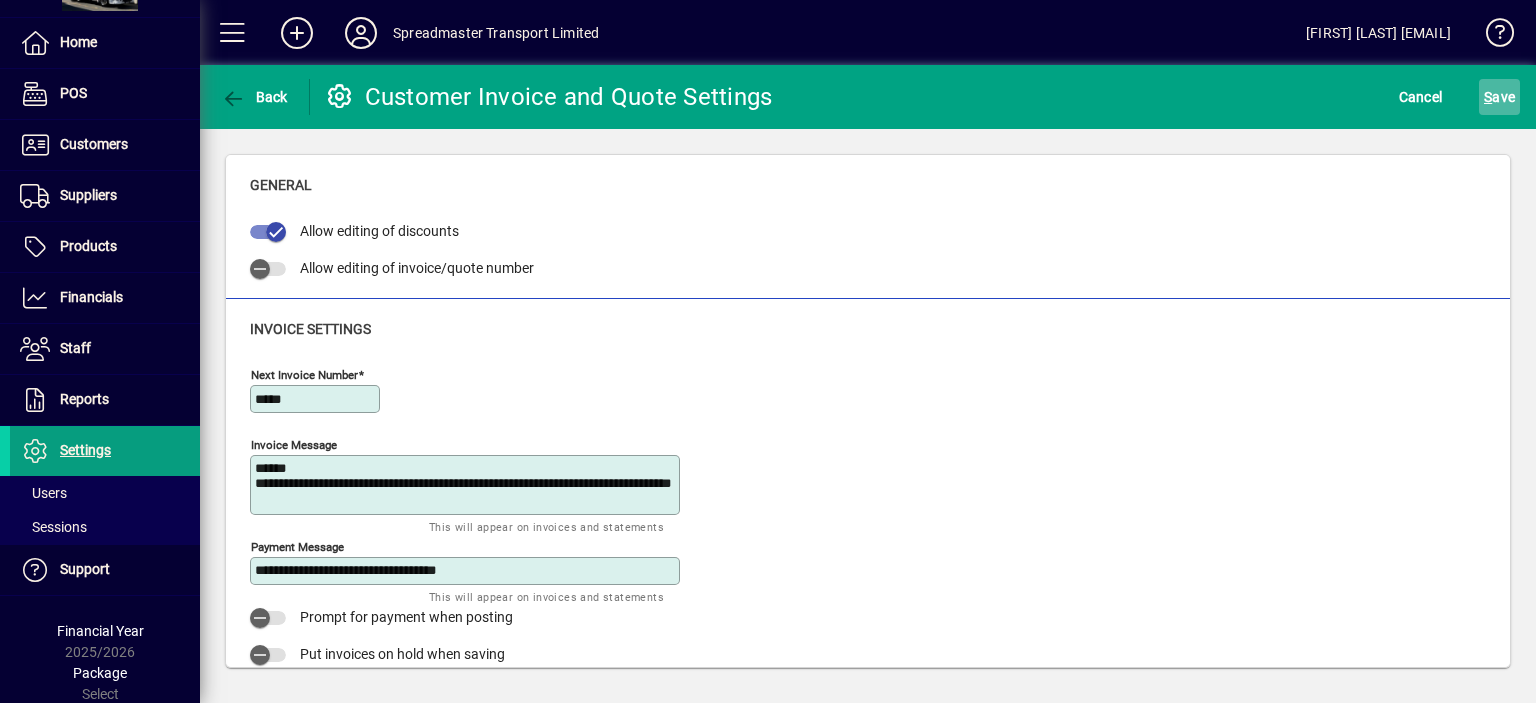 click on "S ave" 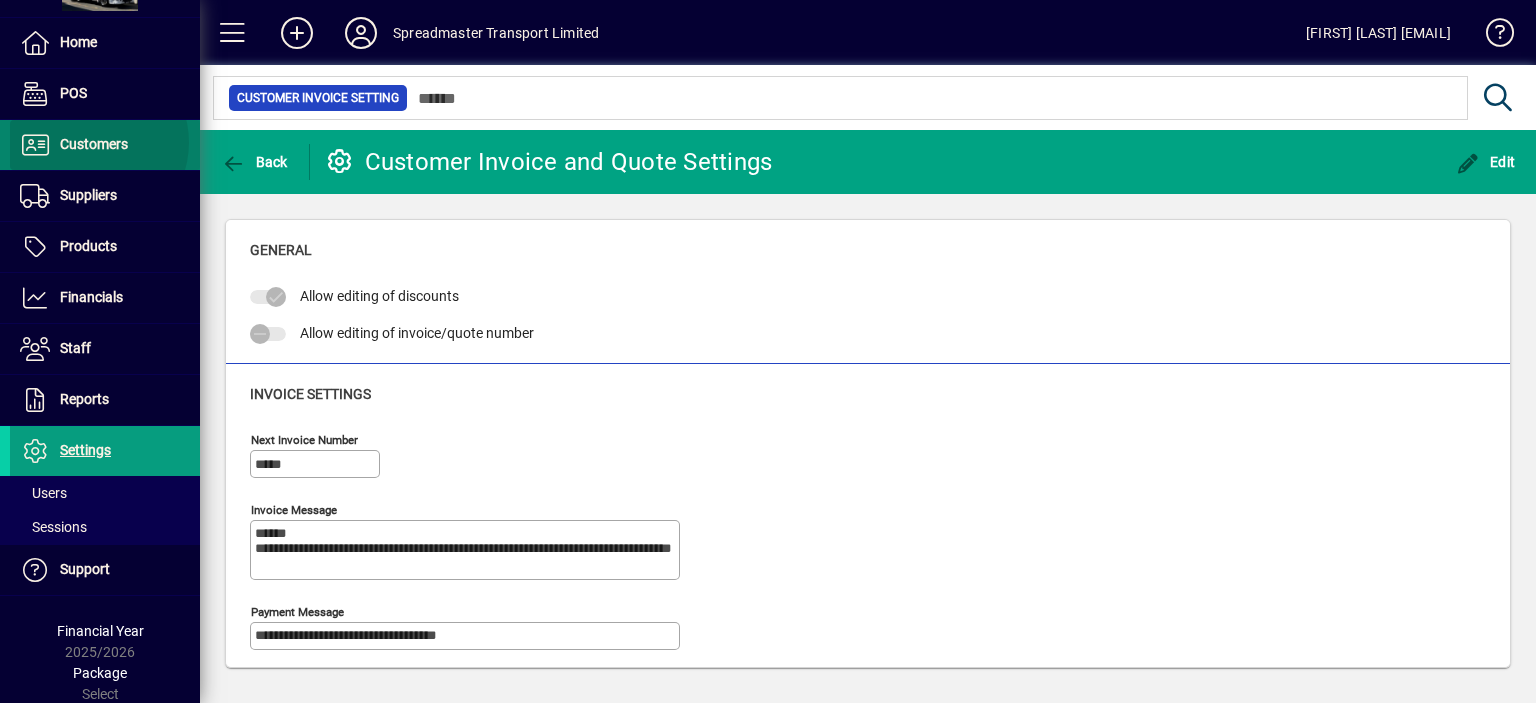 click on "Customers" at bounding box center [94, 144] 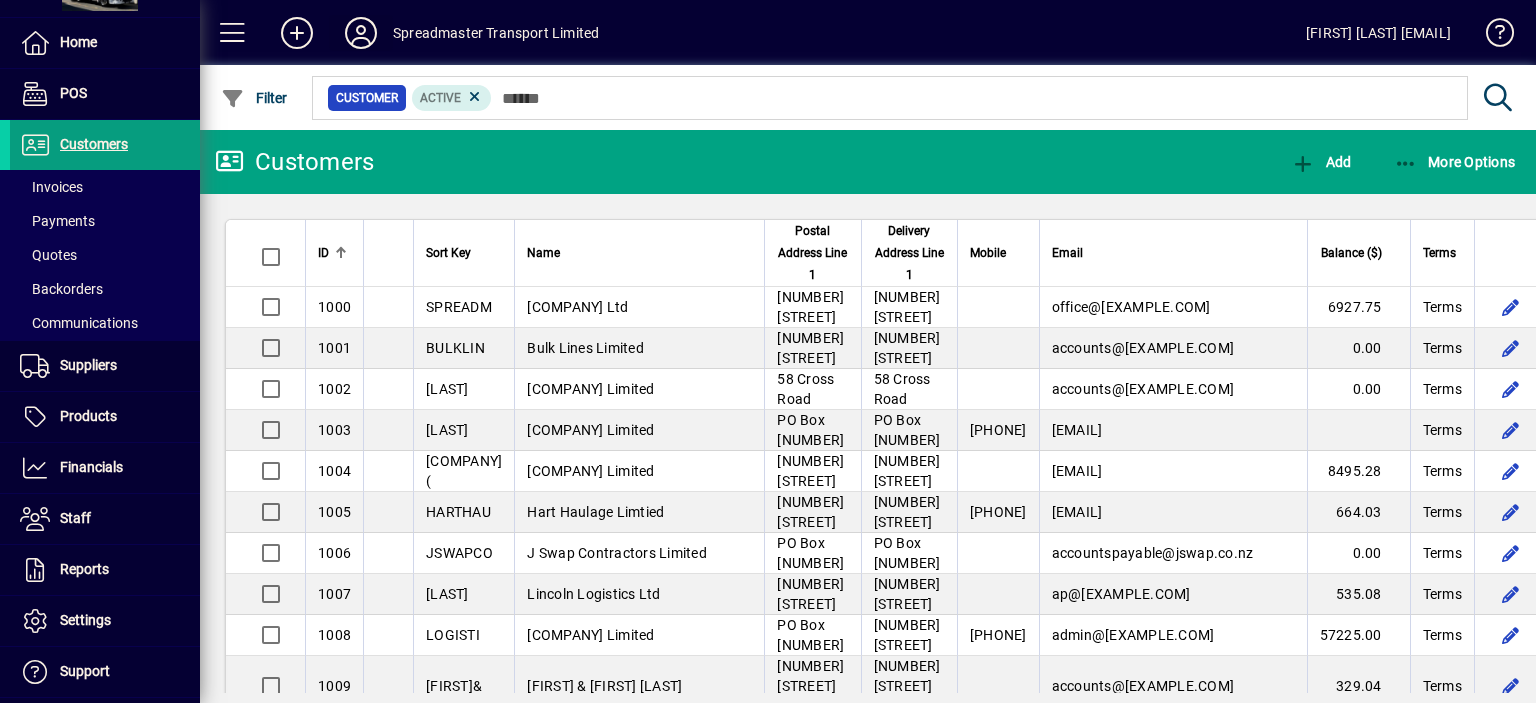 click 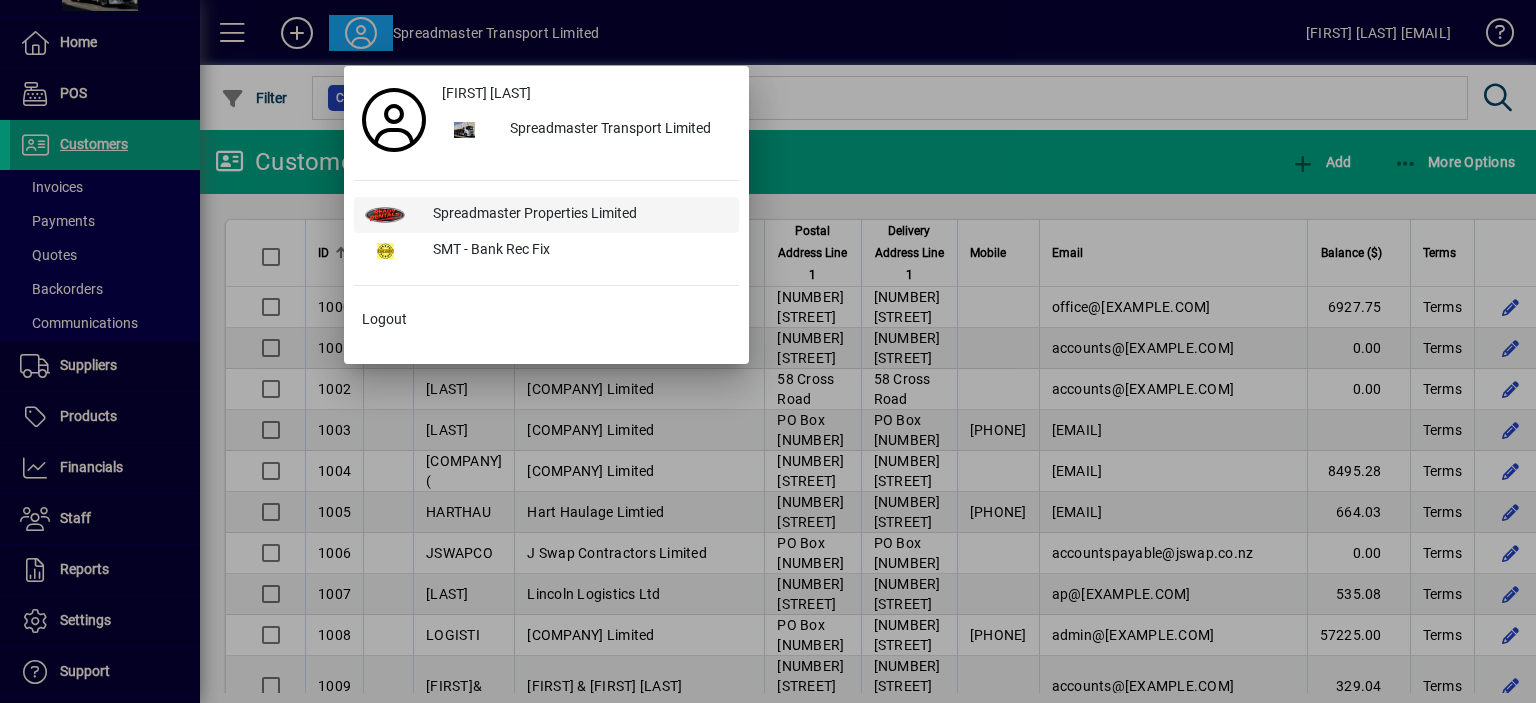 click on "Spreadmaster Properties Limited" at bounding box center (578, 215) 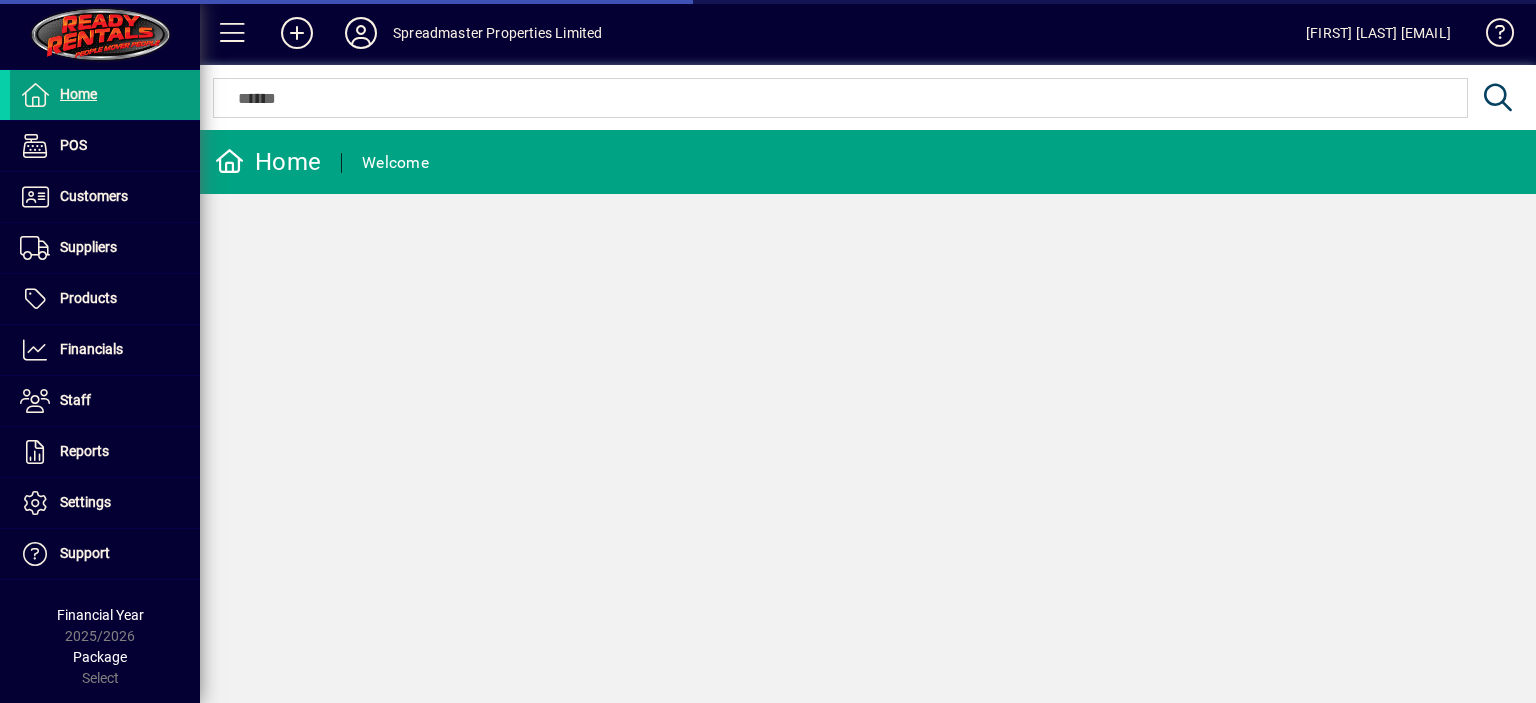 scroll, scrollTop: 0, scrollLeft: 0, axis: both 